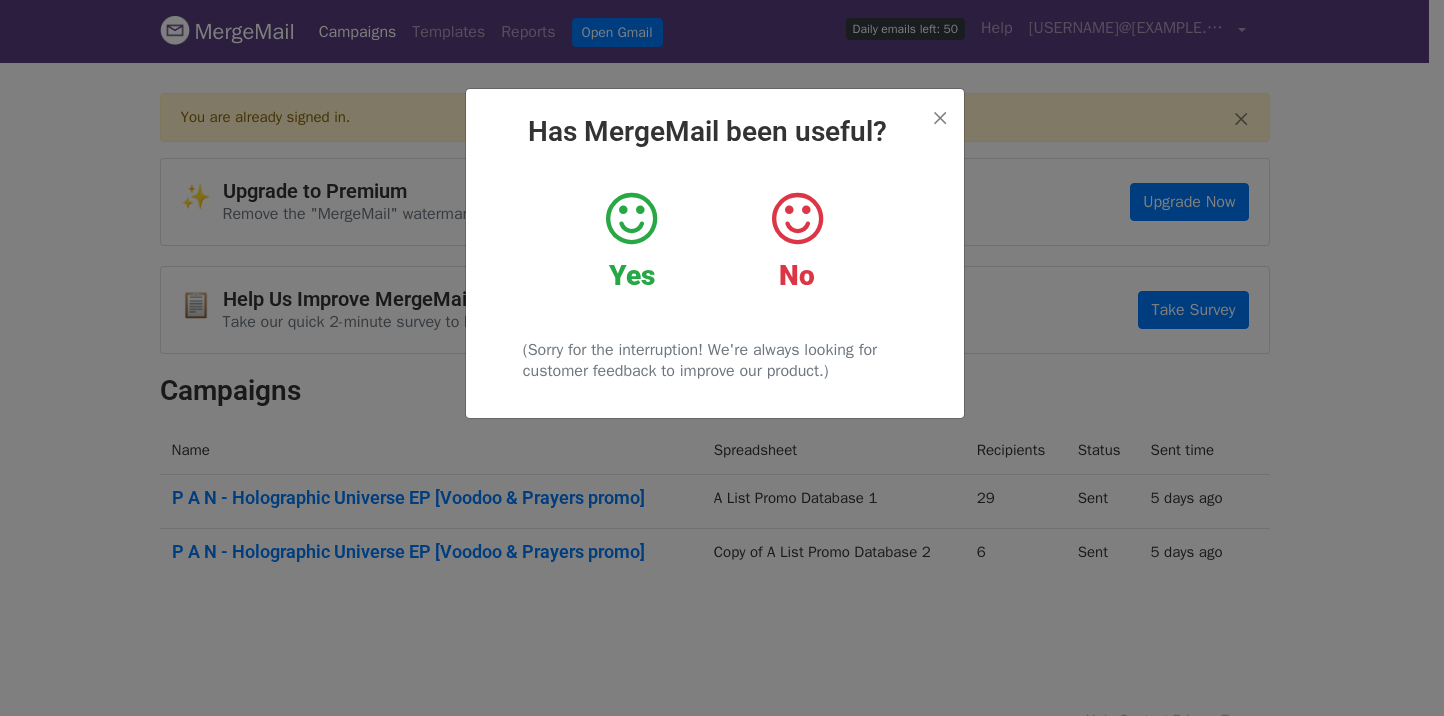 scroll, scrollTop: 0, scrollLeft: 0, axis: both 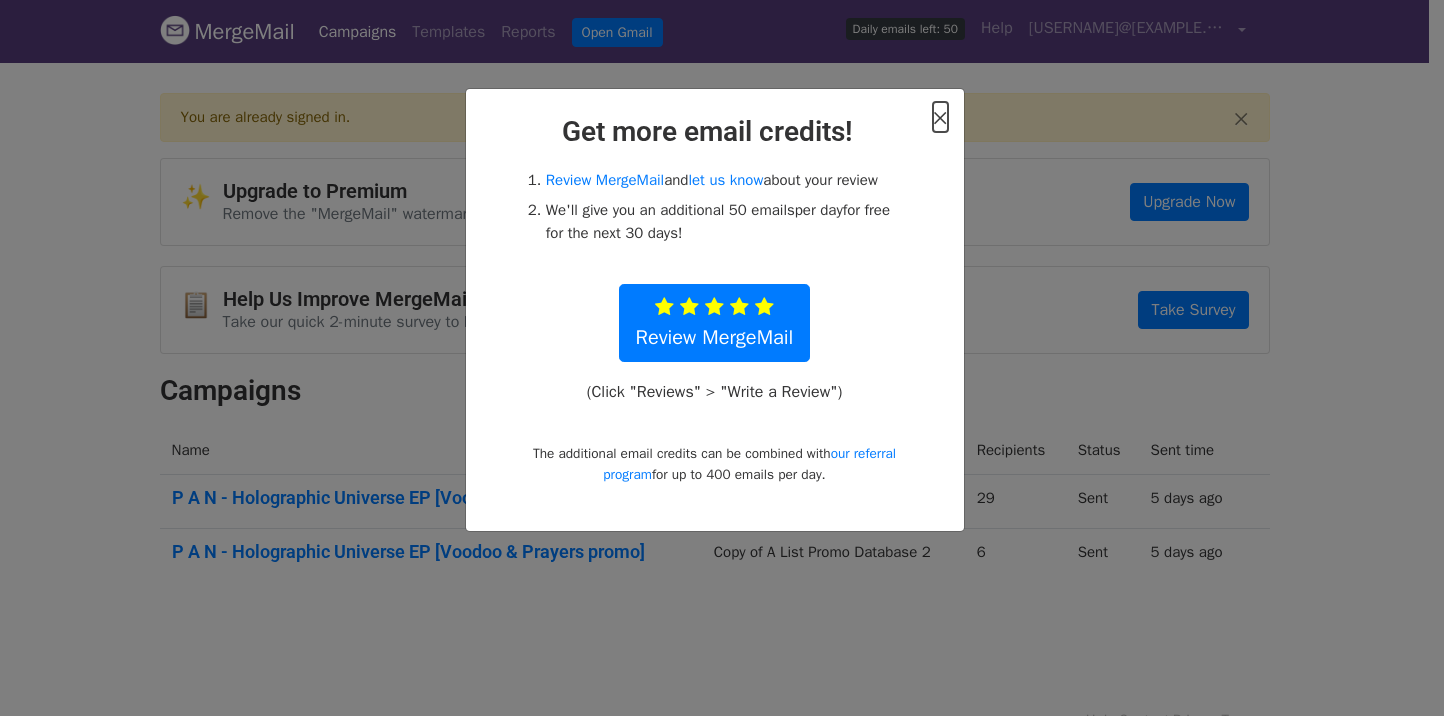 click on "×" at bounding box center (940, 117) 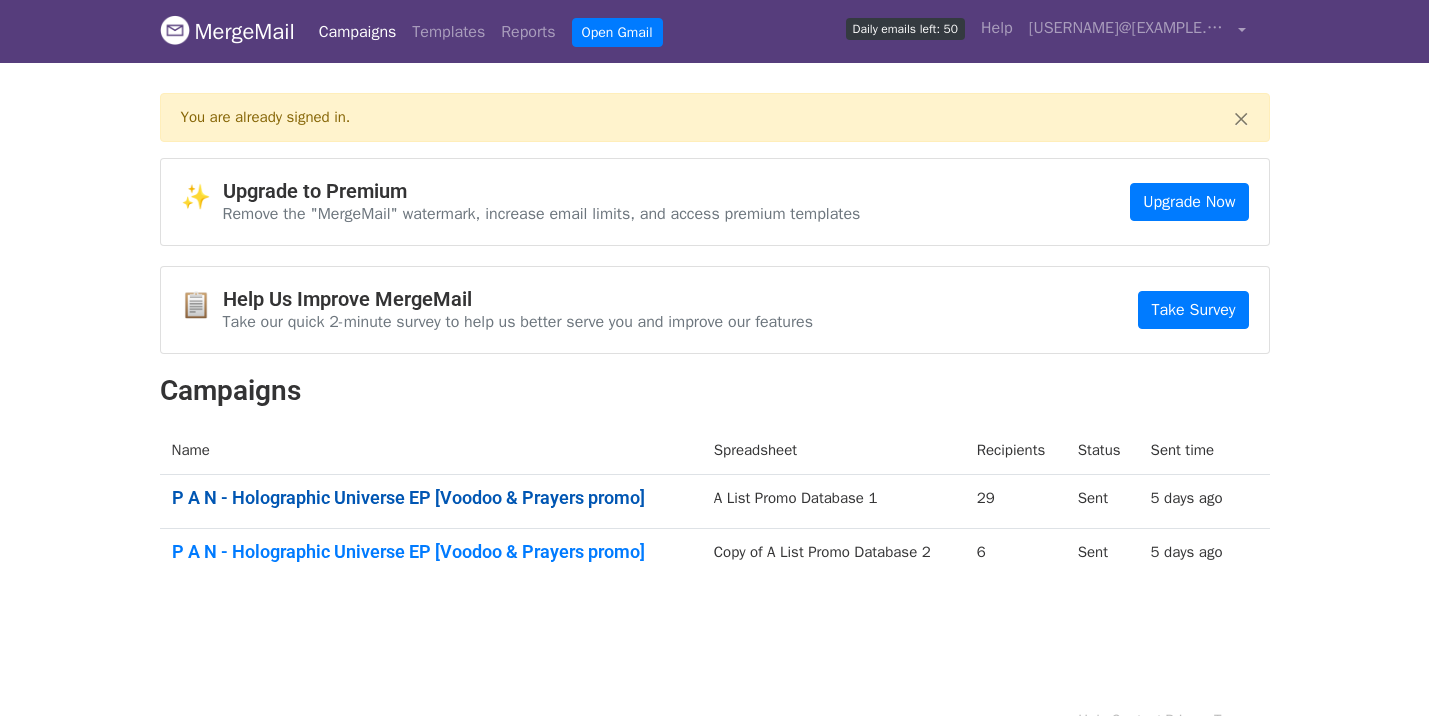 click on "P A N - Holographic Universe EP [Voodoo & Prayers promo]" at bounding box center (431, 498) 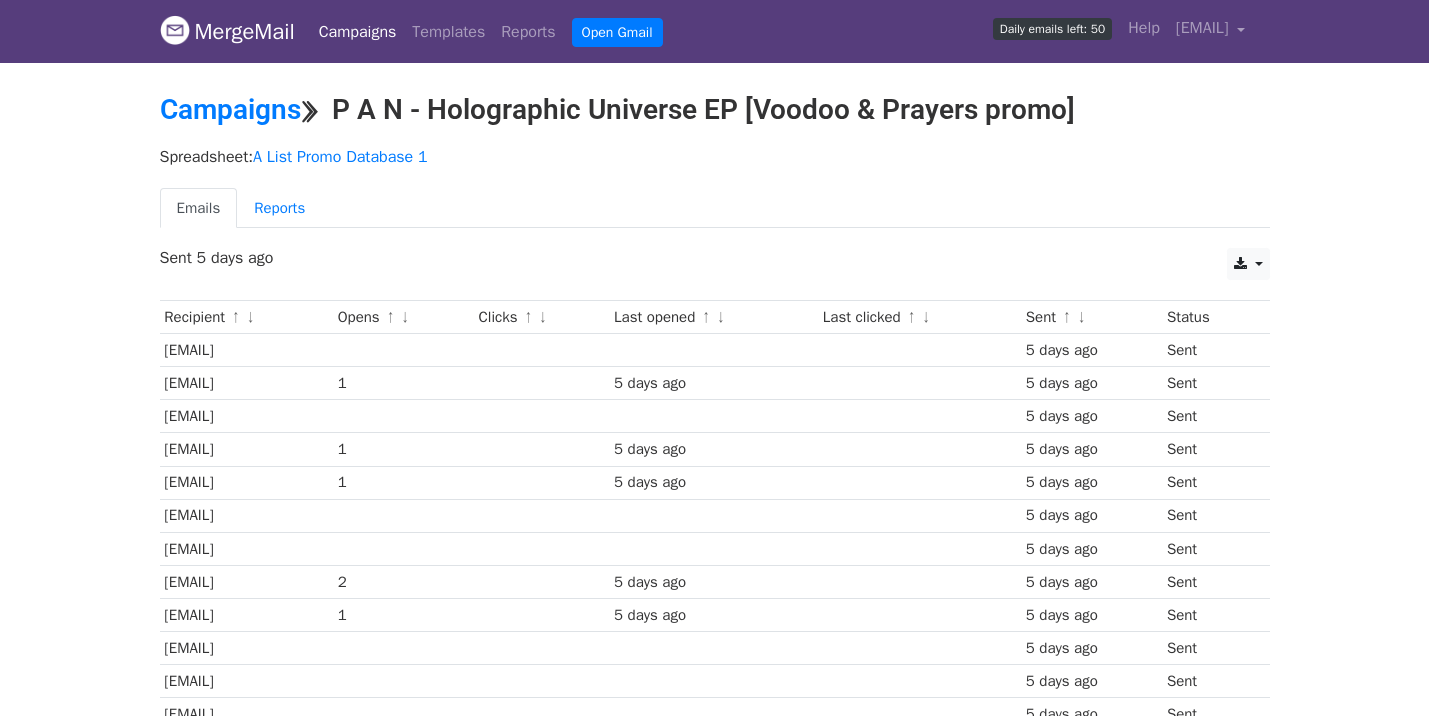 scroll, scrollTop: 0, scrollLeft: 0, axis: both 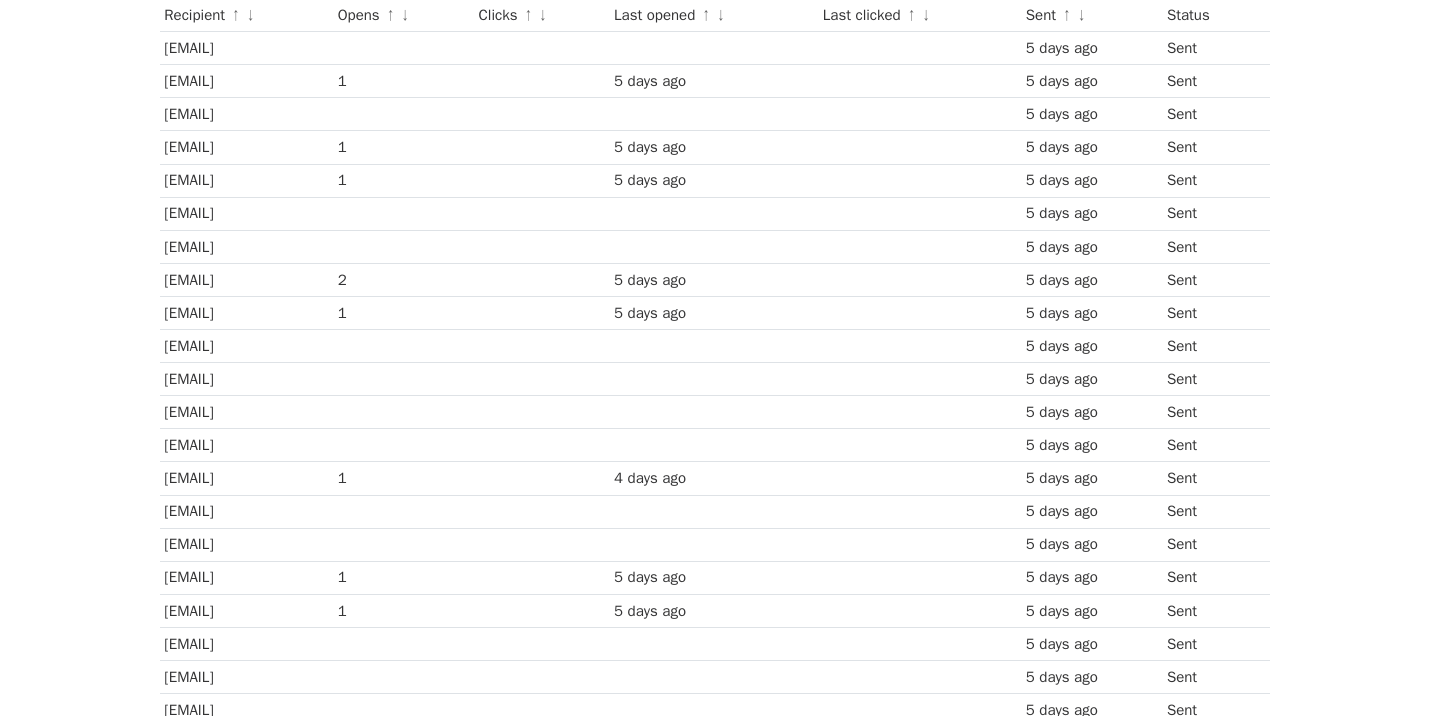 click on "↓" at bounding box center [543, 16] 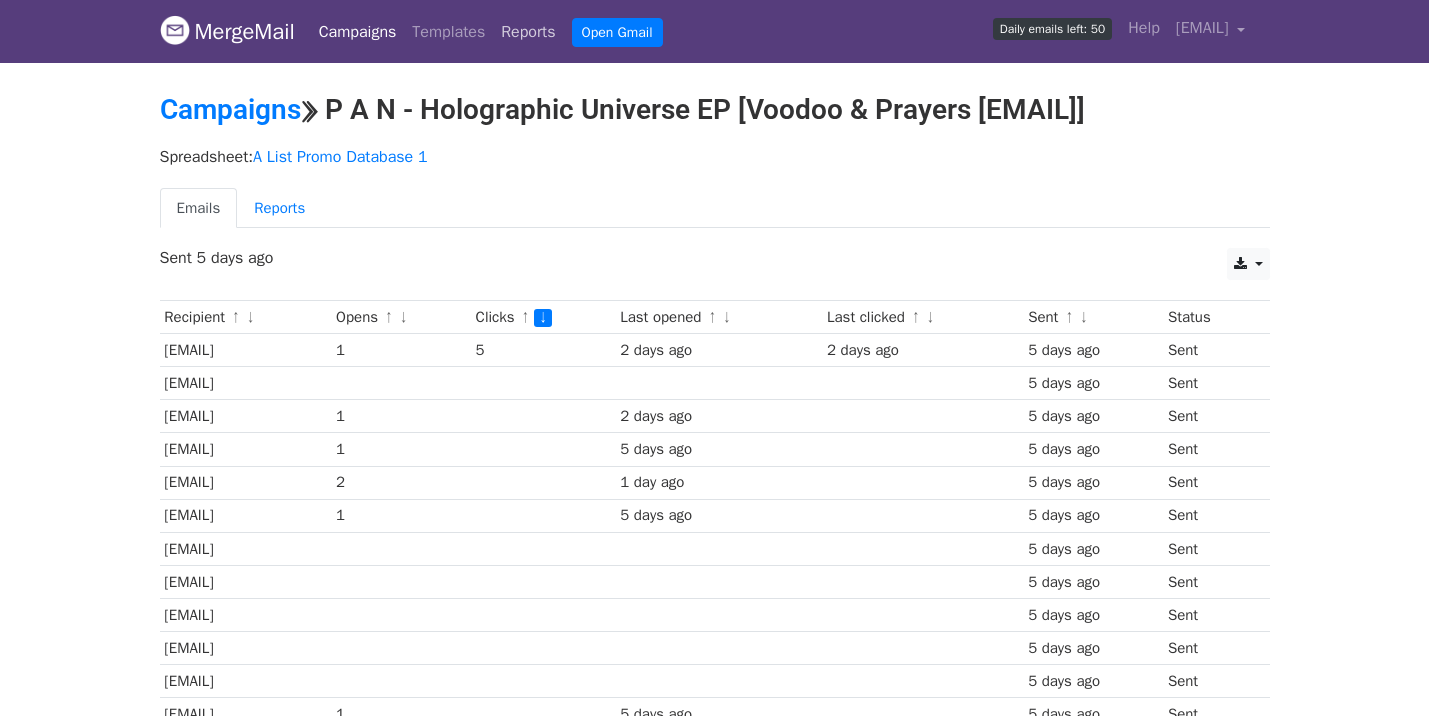 scroll, scrollTop: 0, scrollLeft: 0, axis: both 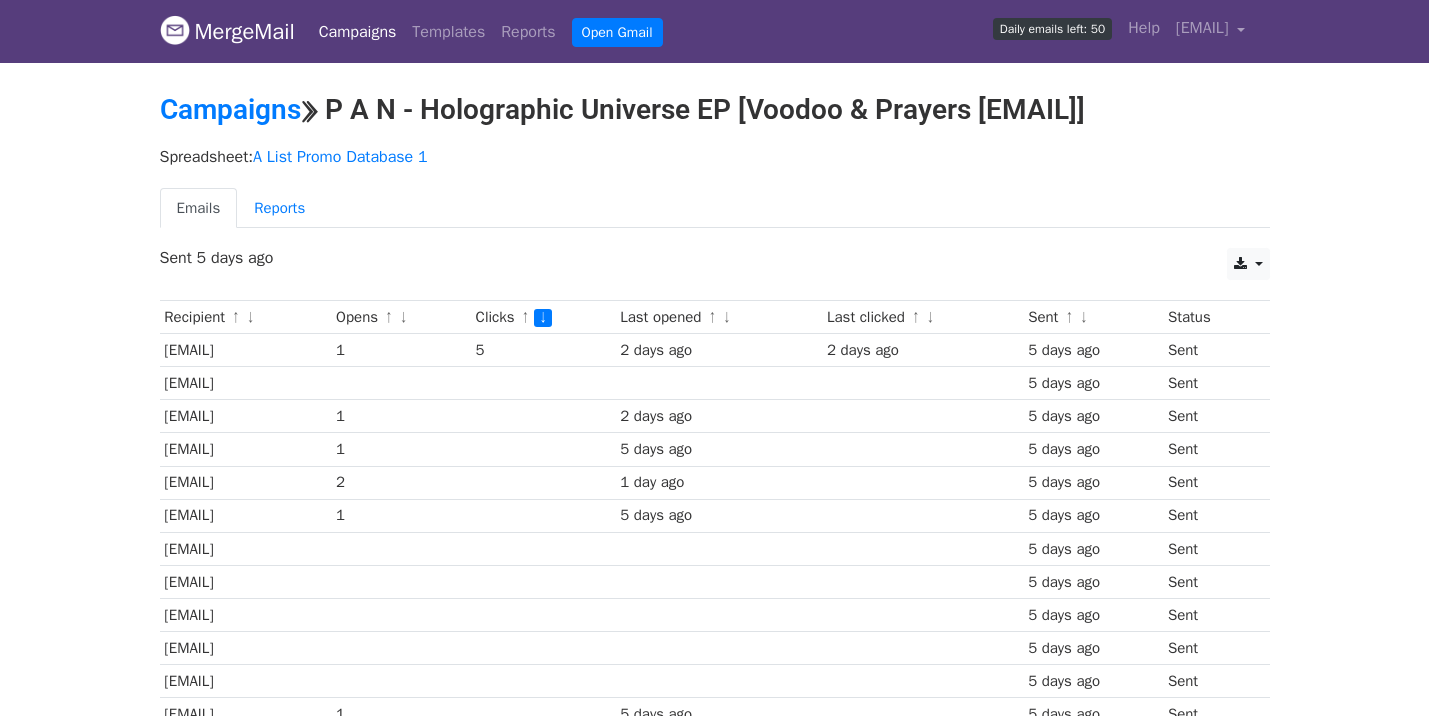 click on "Opens
↑
↓" at bounding box center [401, 317] 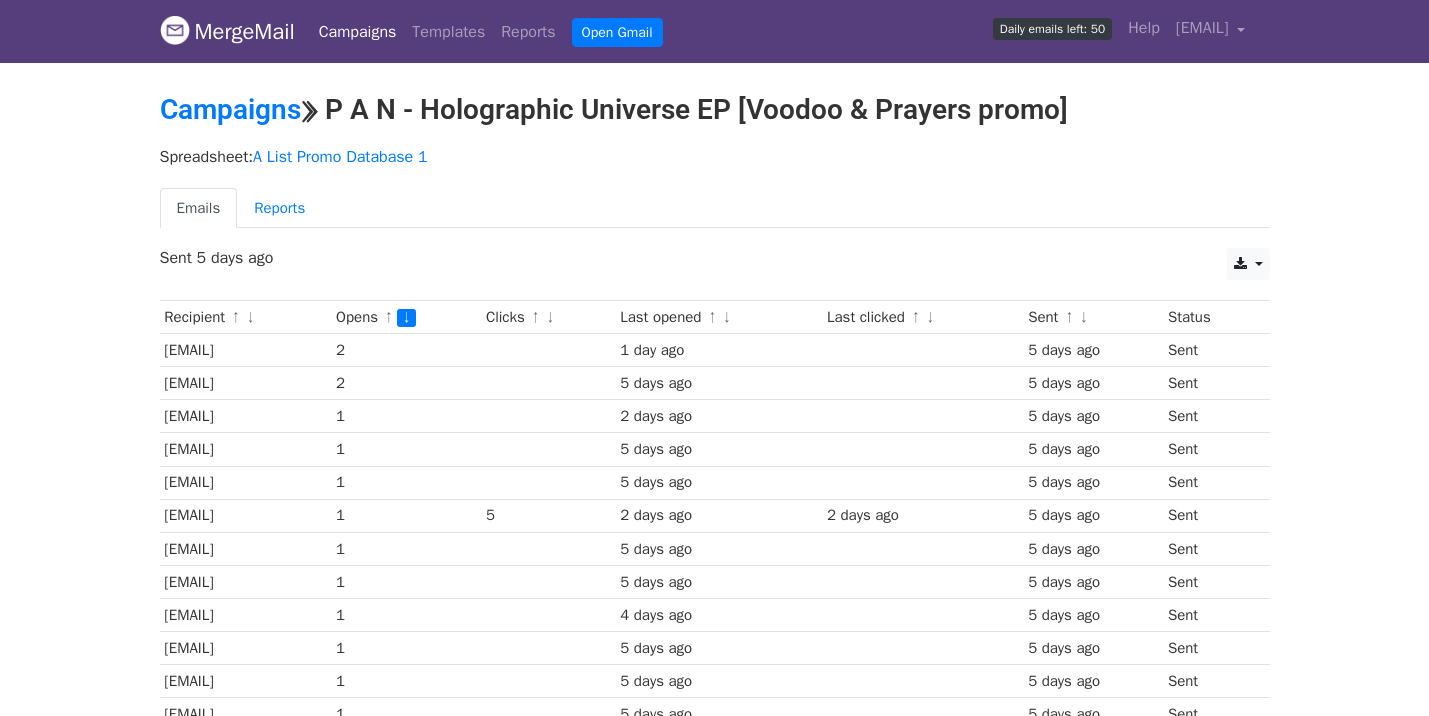 scroll, scrollTop: 0, scrollLeft: 0, axis: both 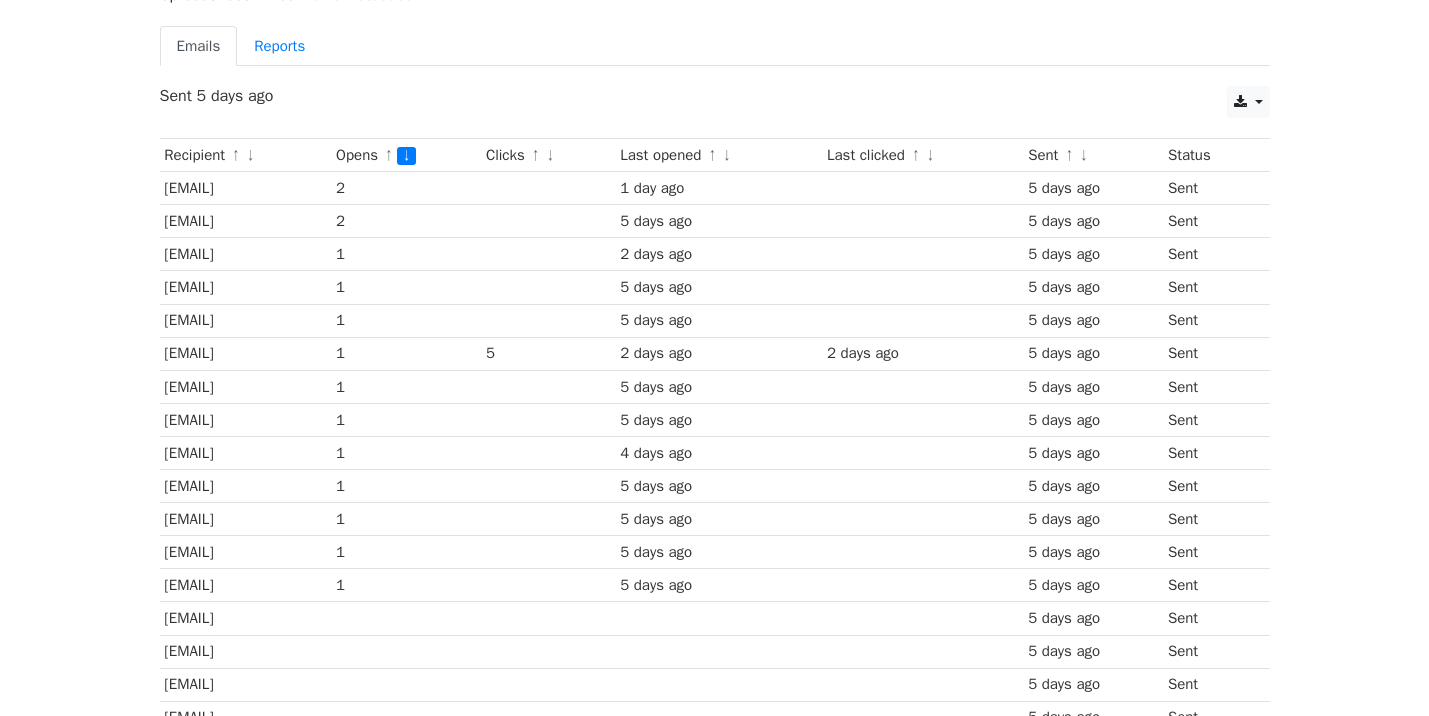 click on "↓" at bounding box center [550, 156] 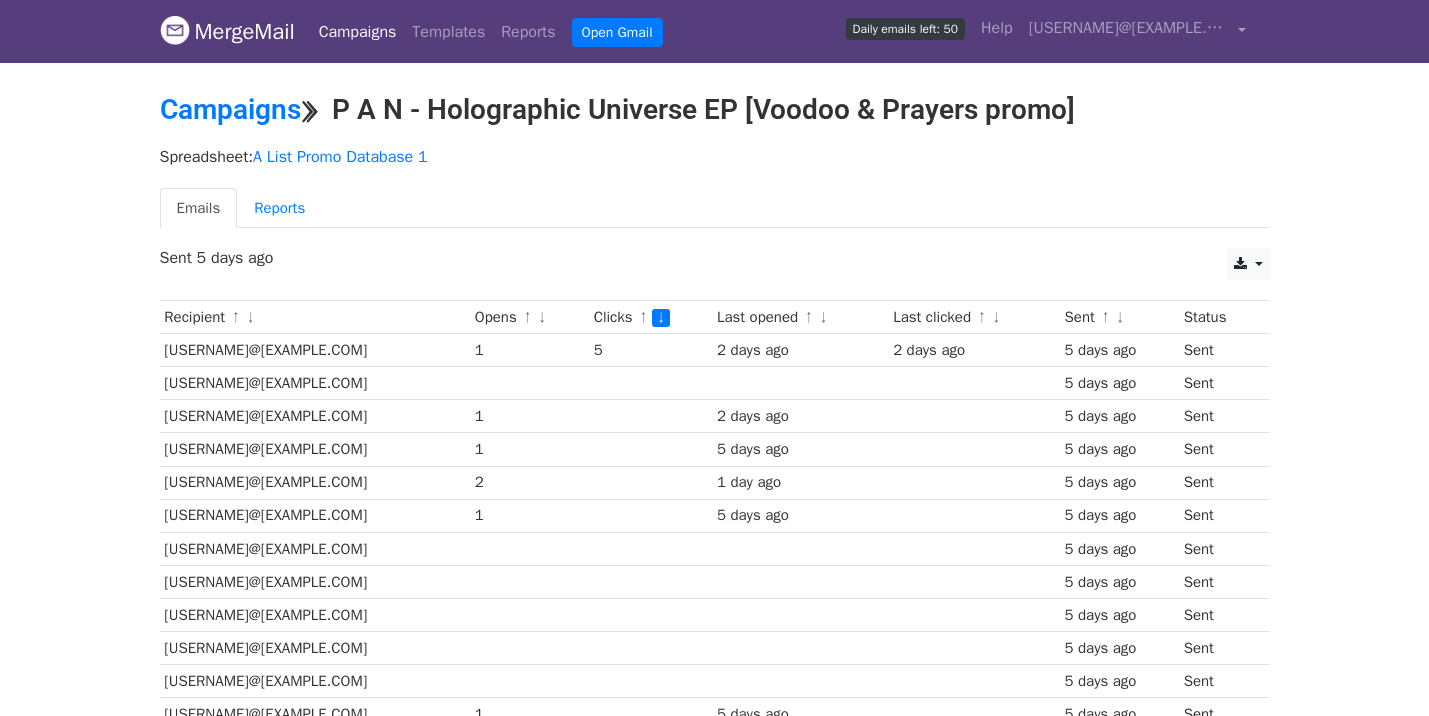 scroll, scrollTop: 0, scrollLeft: 0, axis: both 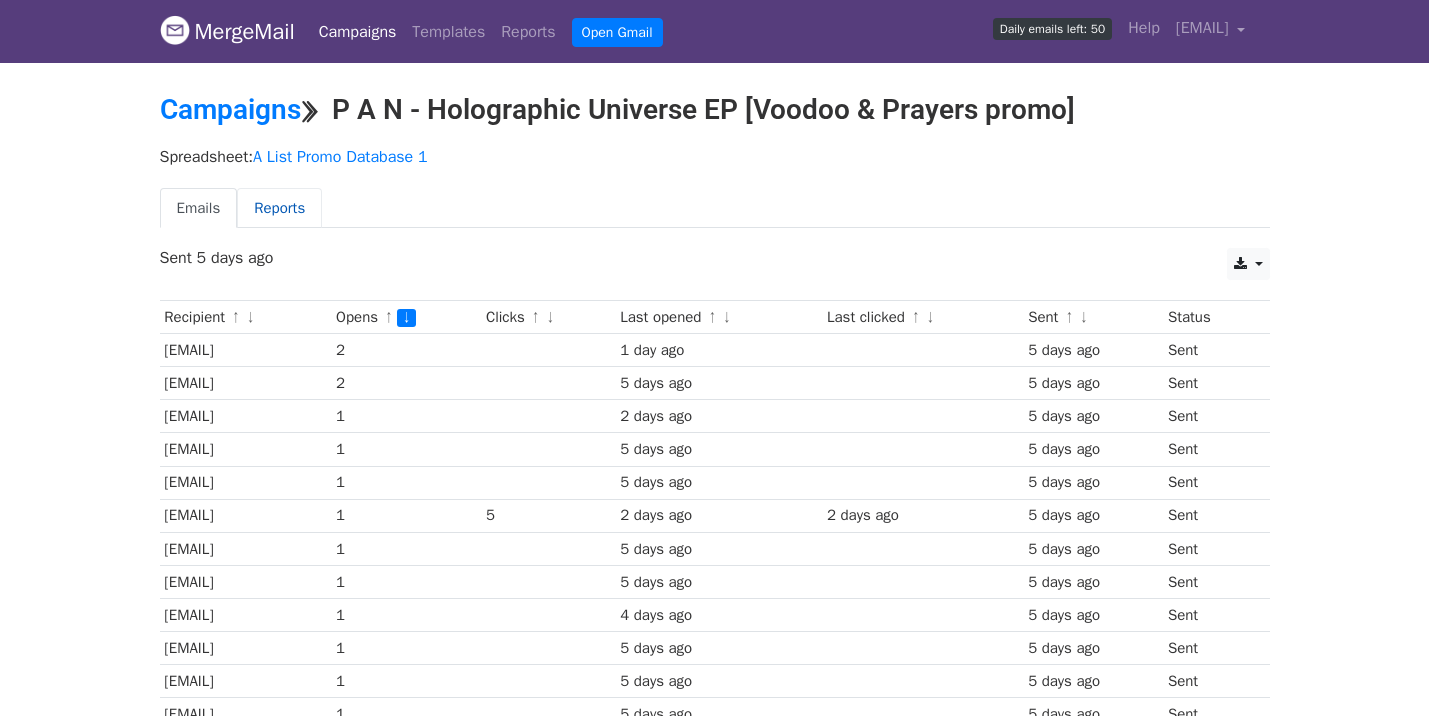 click on "Reports" at bounding box center (279, 208) 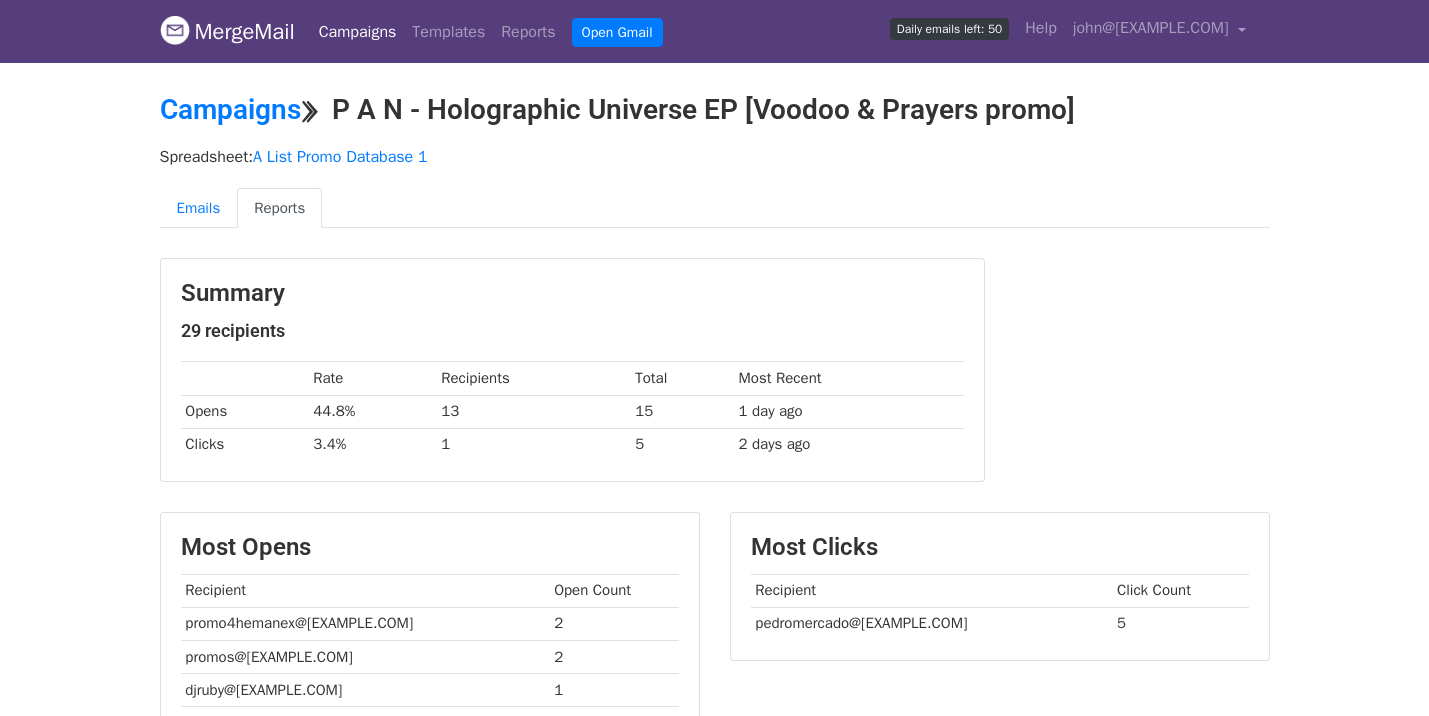 scroll, scrollTop: 0, scrollLeft: 0, axis: both 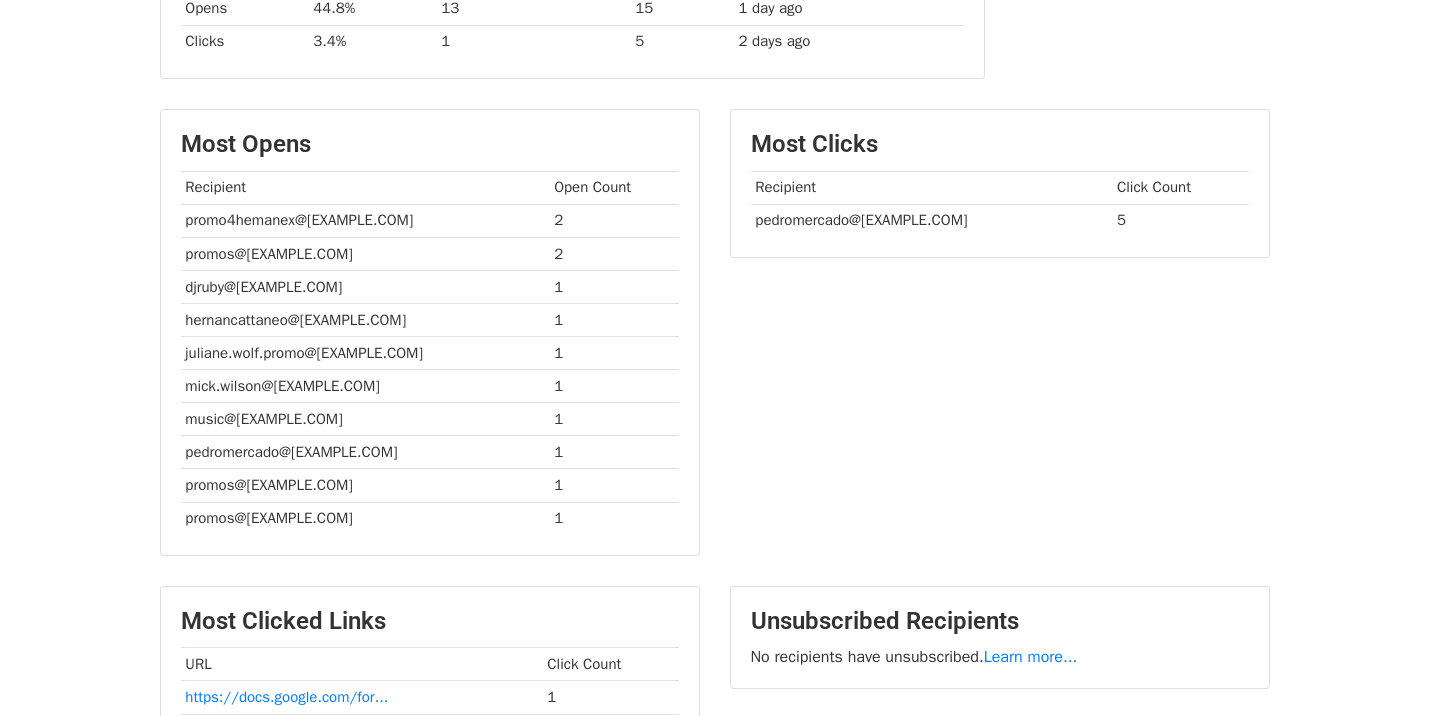 click on "Most Opens
Recipient
Open Count
promo4hemanex@gmail.com
2
promos@dubfire.com
2
djruby@me.com
1
hernancattaneo@mac.com
1
juliane.wolf.promo@gmail.com
1
mick.wilson@djmag.com
1
music@moudaber.com
1
pedromercado@rotationz.be
1
promos@darinepsilon.com
1
promos@henrysaiz.com
1" at bounding box center (430, 332) 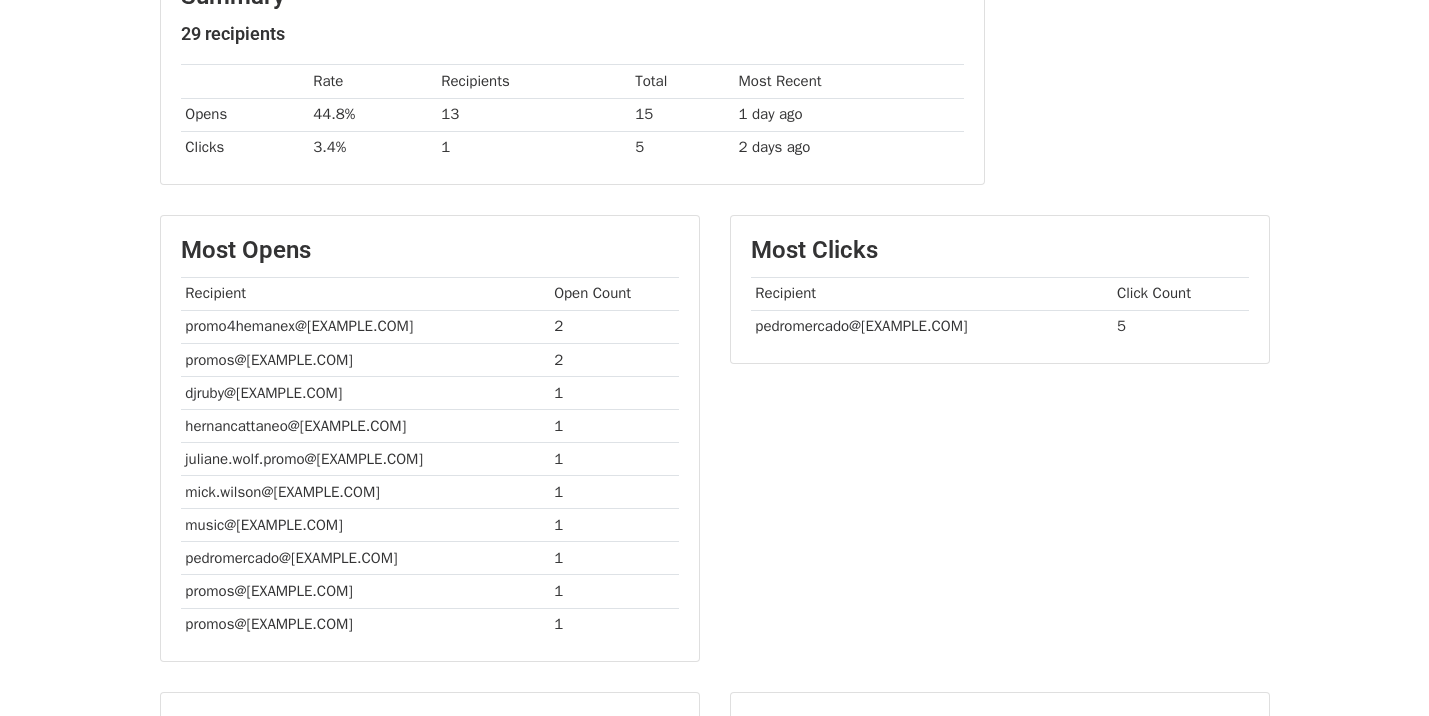 scroll, scrollTop: 81, scrollLeft: 0, axis: vertical 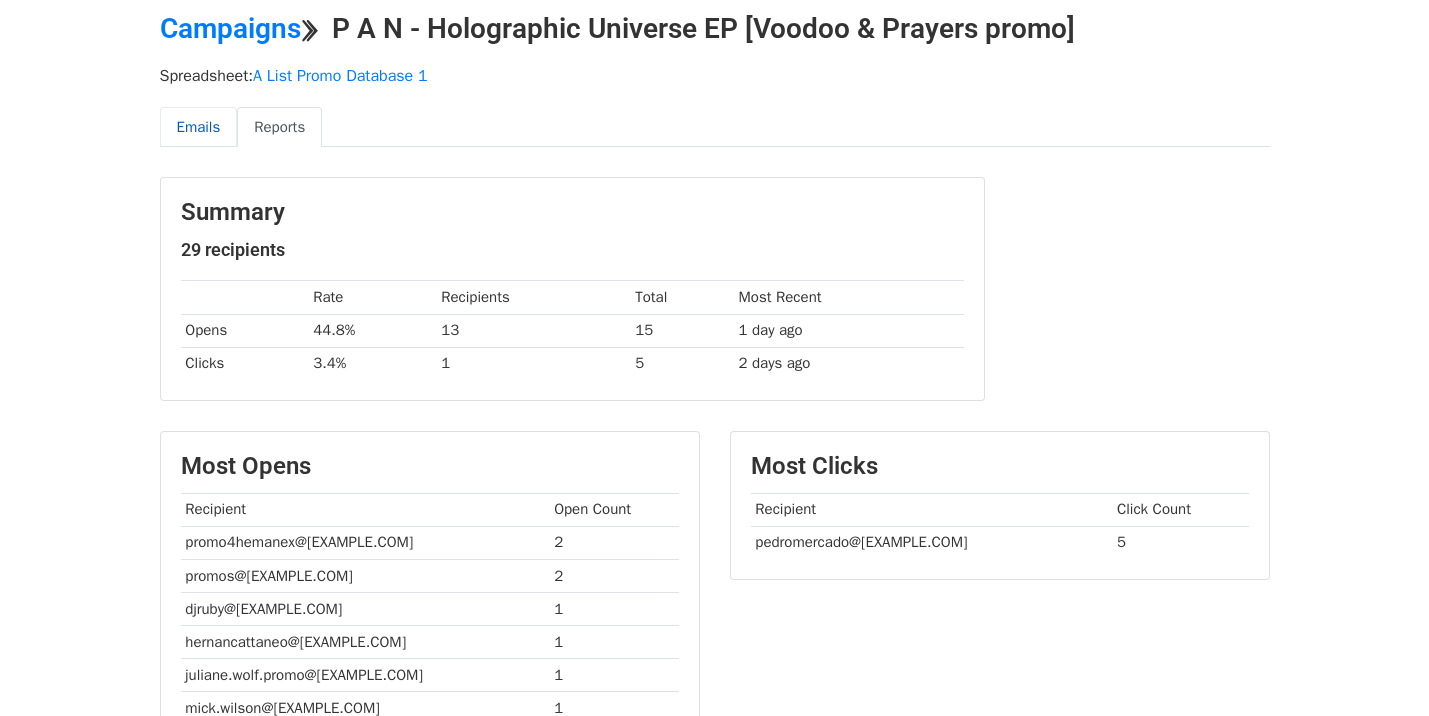 click on "Emails" at bounding box center (199, 127) 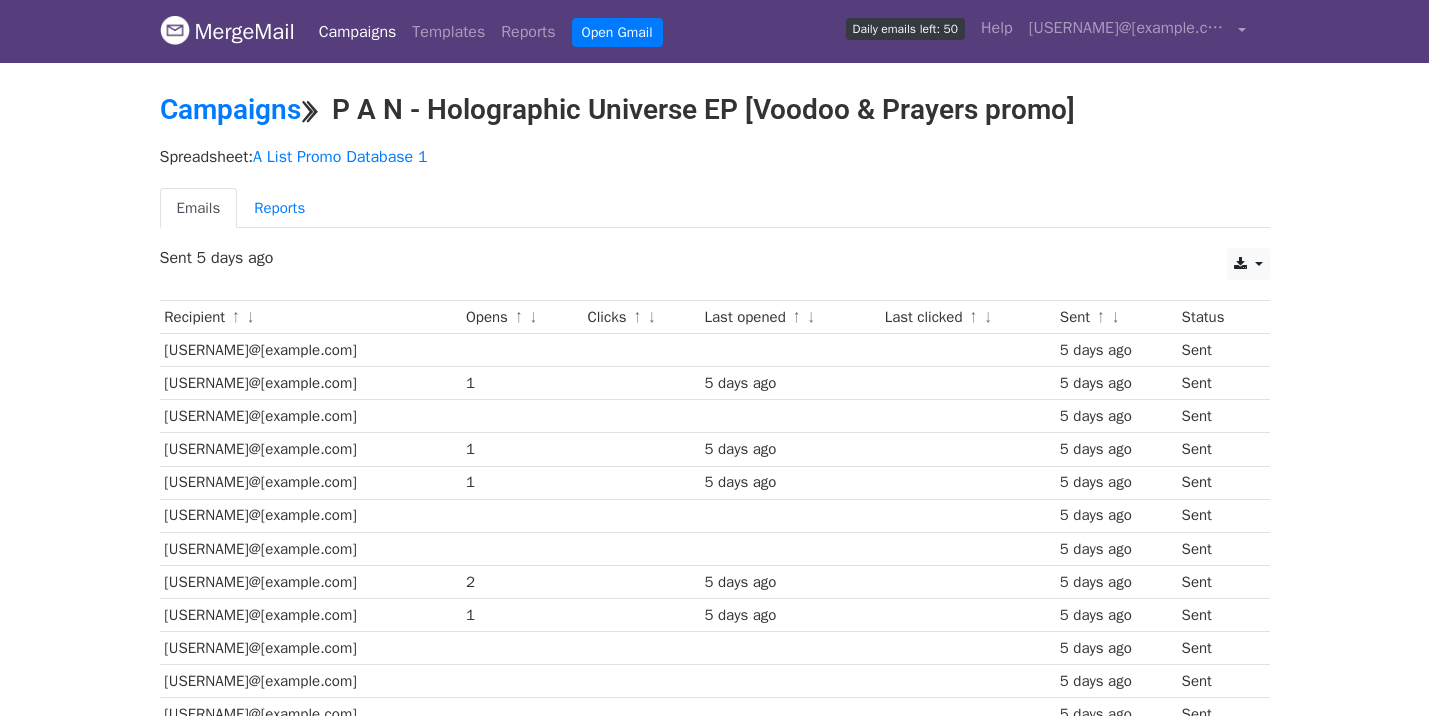 scroll, scrollTop: 0, scrollLeft: 0, axis: both 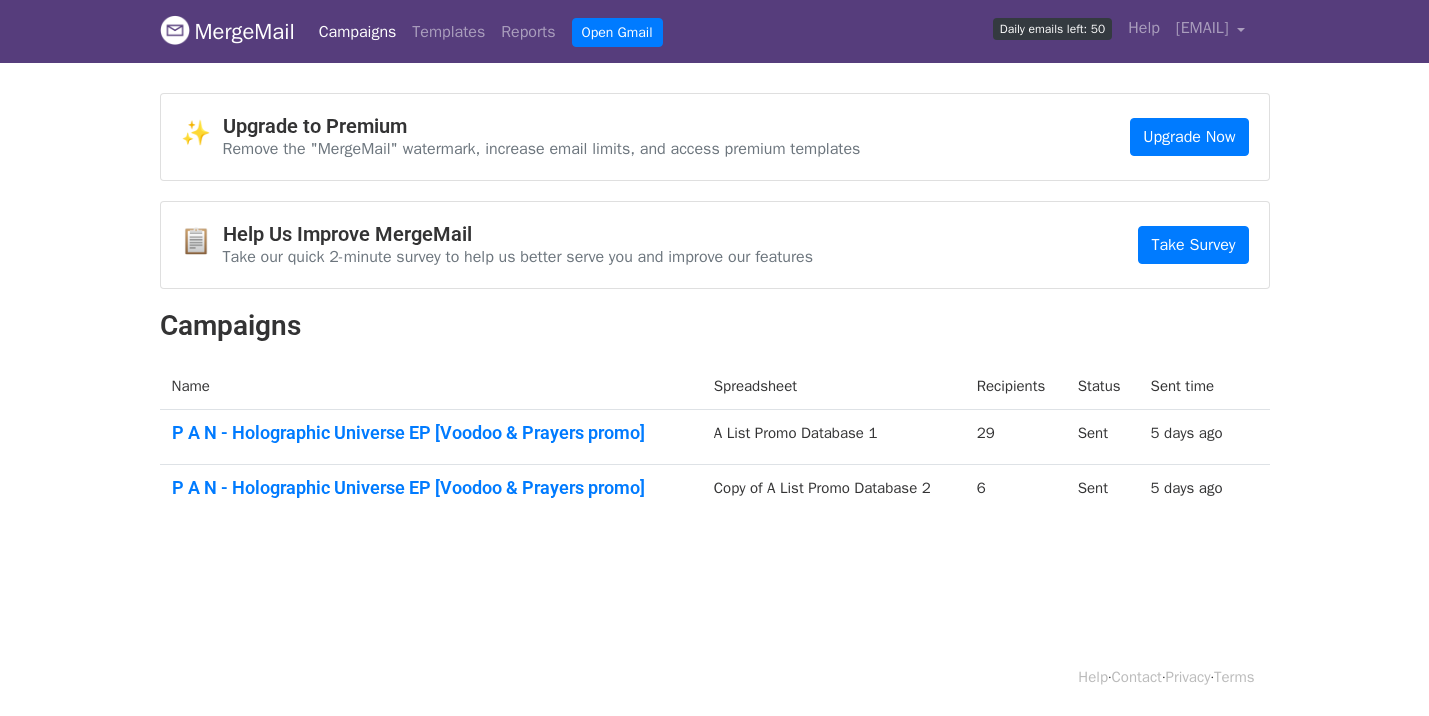 click on "Campaigns" at bounding box center [358, 32] 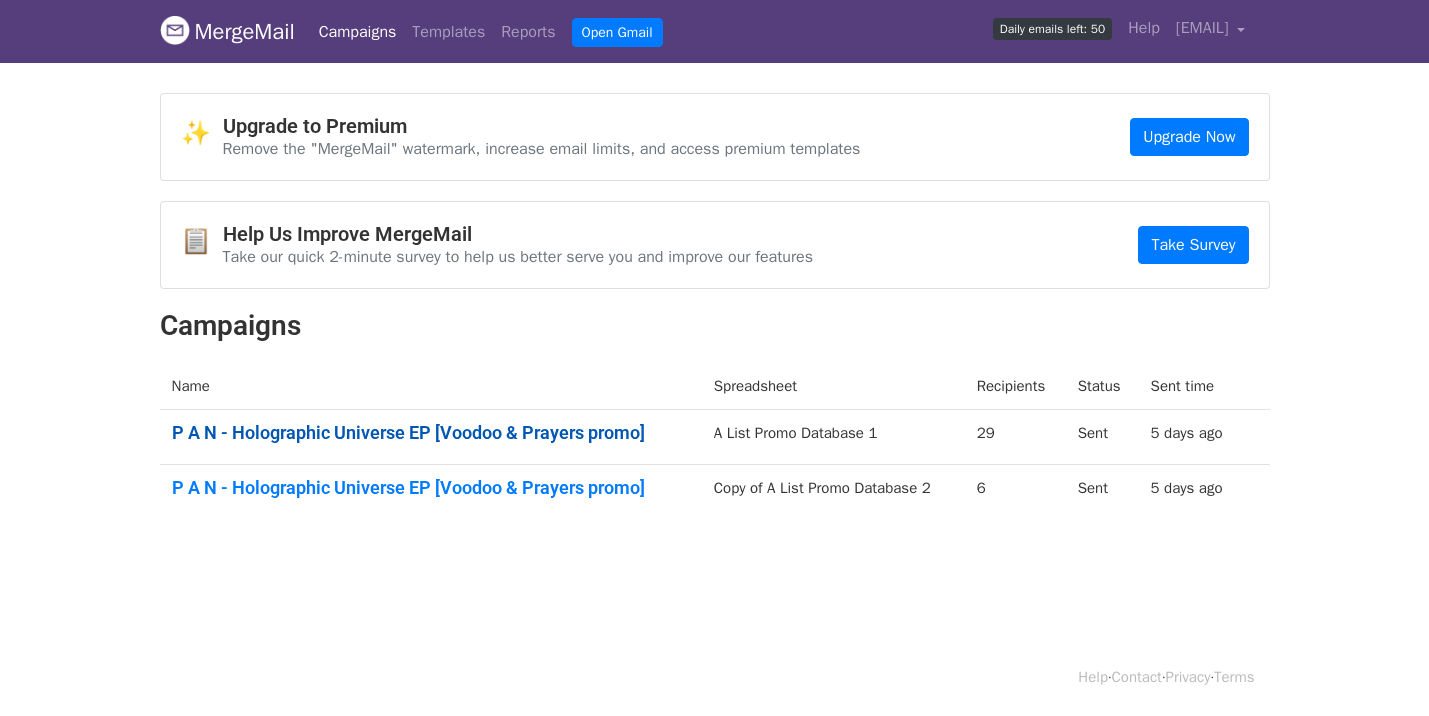 click on "P A N - Holographic Universe EP [Voodoo & Prayers promo]" at bounding box center (431, 433) 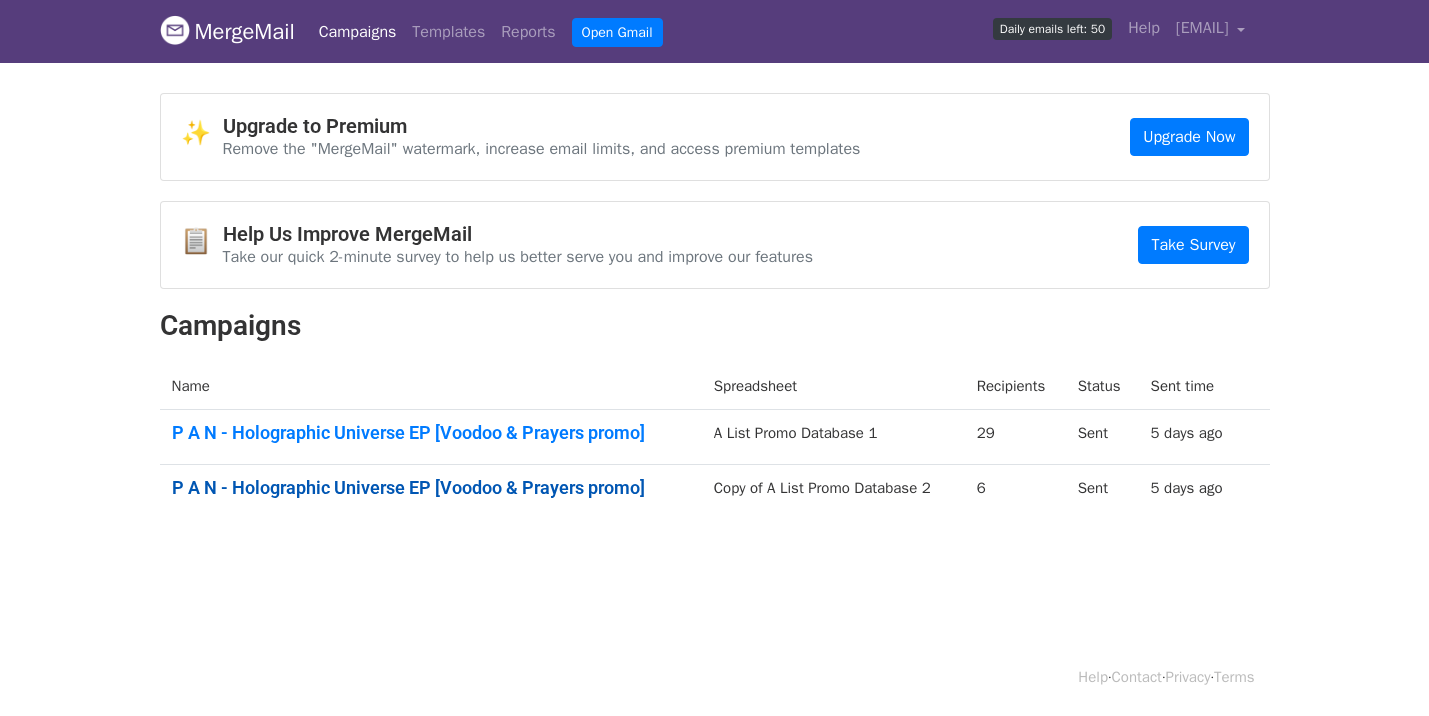 click on "P A N - Holographic Universe EP [Voodoo & Prayers promo]" at bounding box center (431, 488) 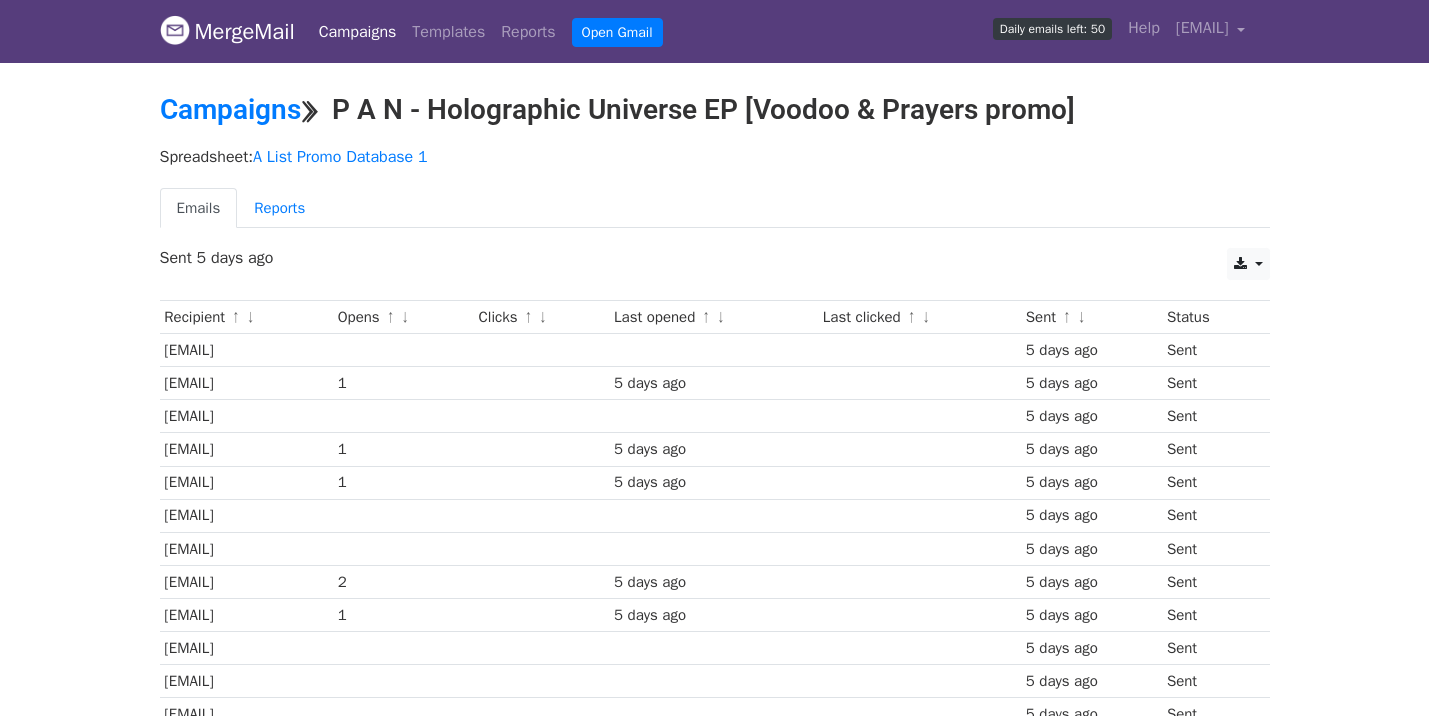 scroll, scrollTop: 0, scrollLeft: 0, axis: both 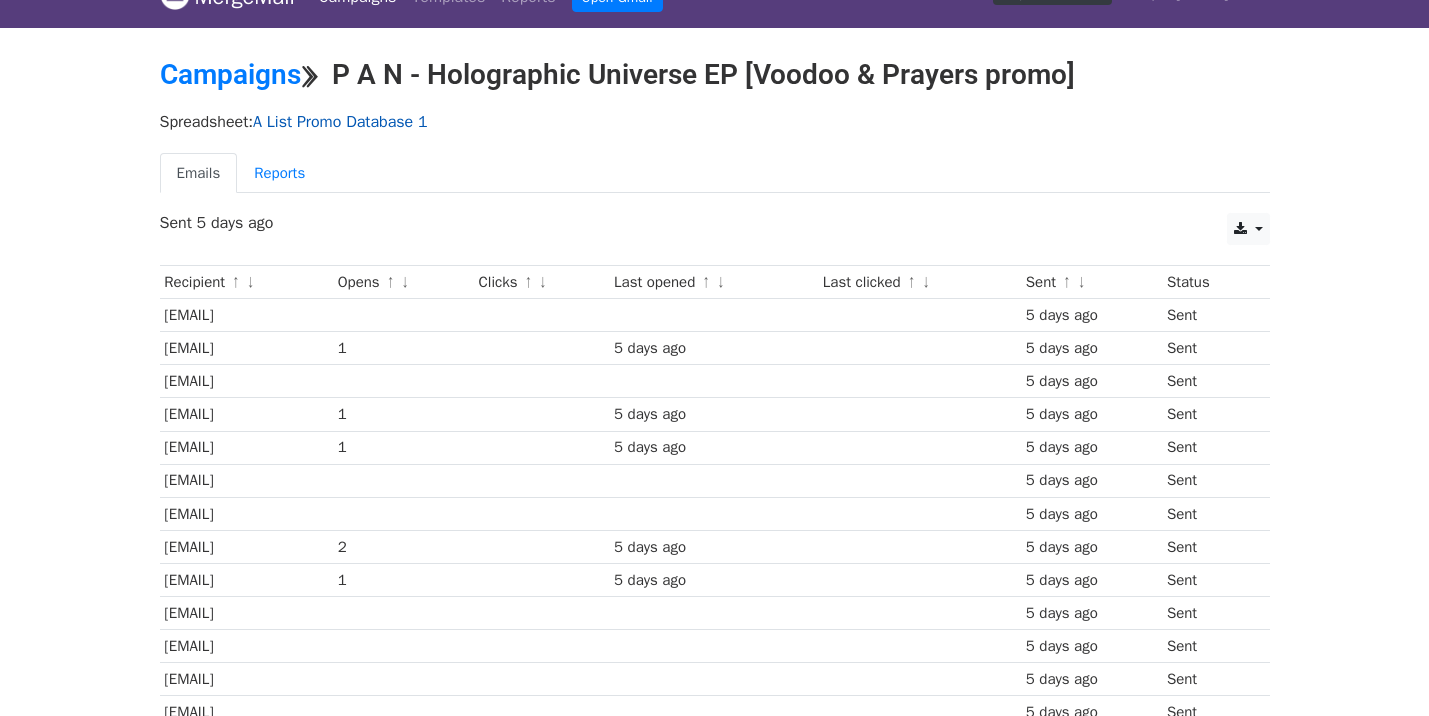 click on "A List Promo Database 1" at bounding box center [340, 122] 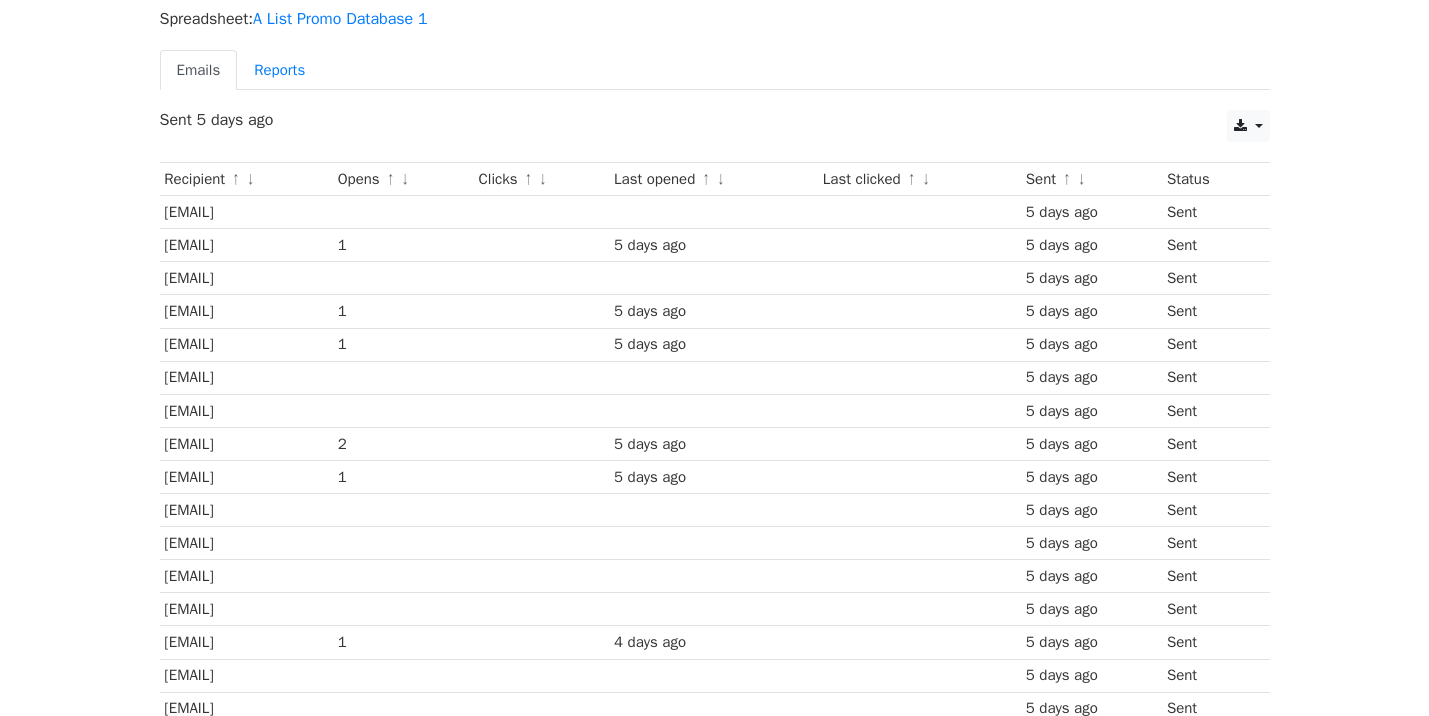 scroll, scrollTop: 187, scrollLeft: 0, axis: vertical 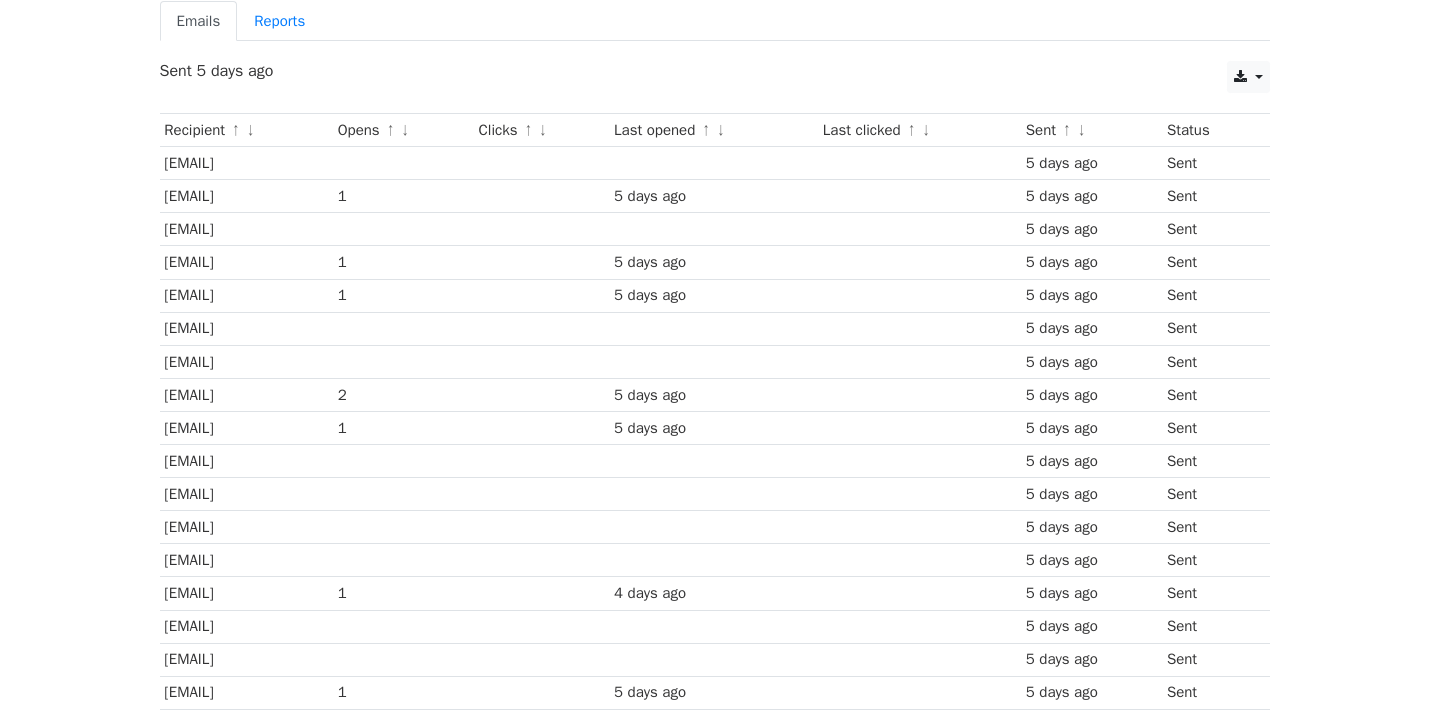 click on "↑" at bounding box center [390, 131] 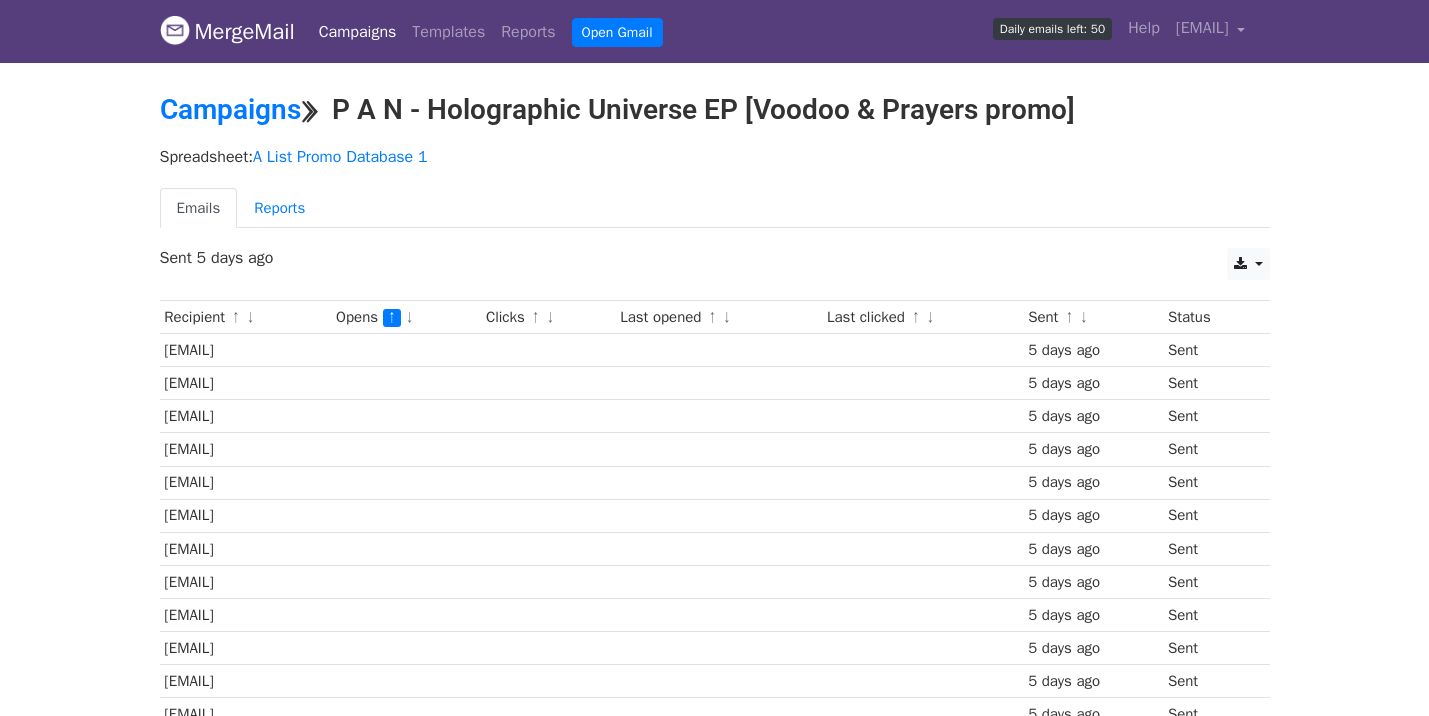 scroll, scrollTop: 0, scrollLeft: 0, axis: both 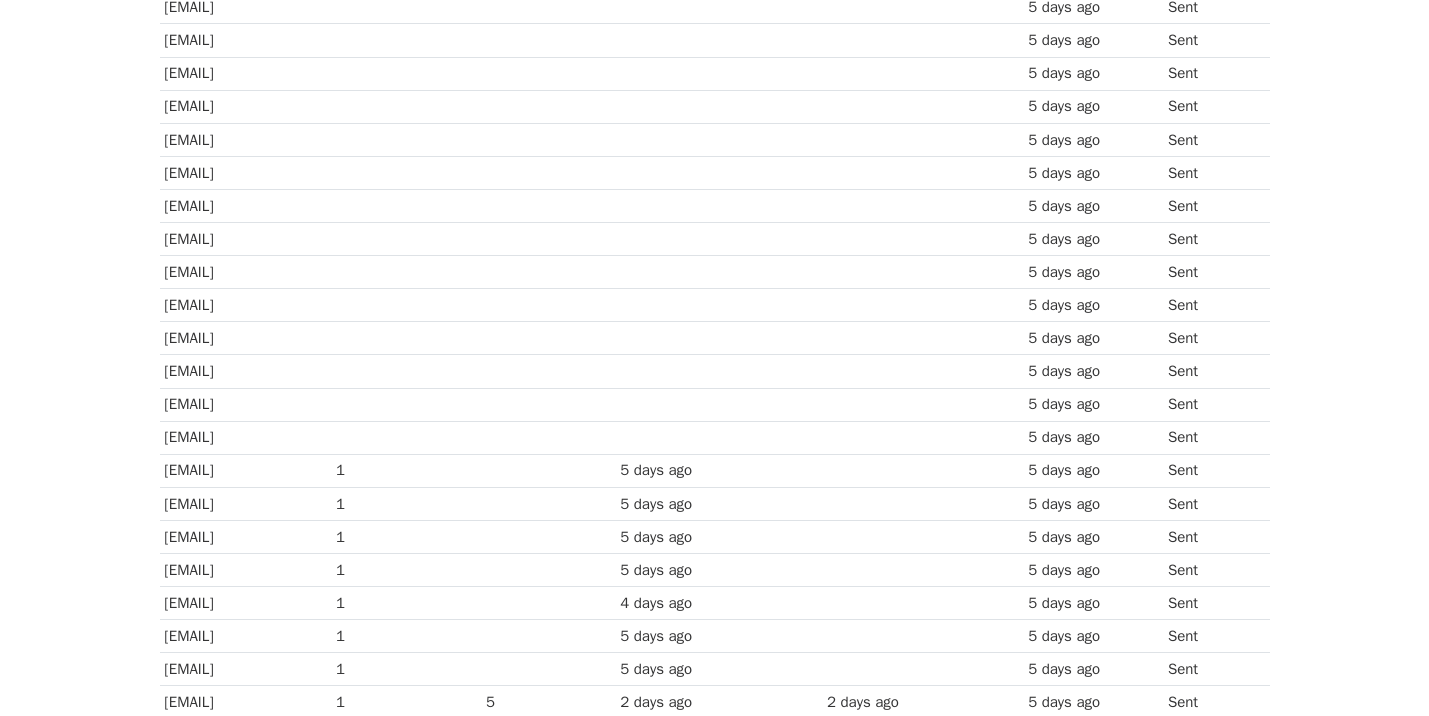 click at bounding box center [406, 404] 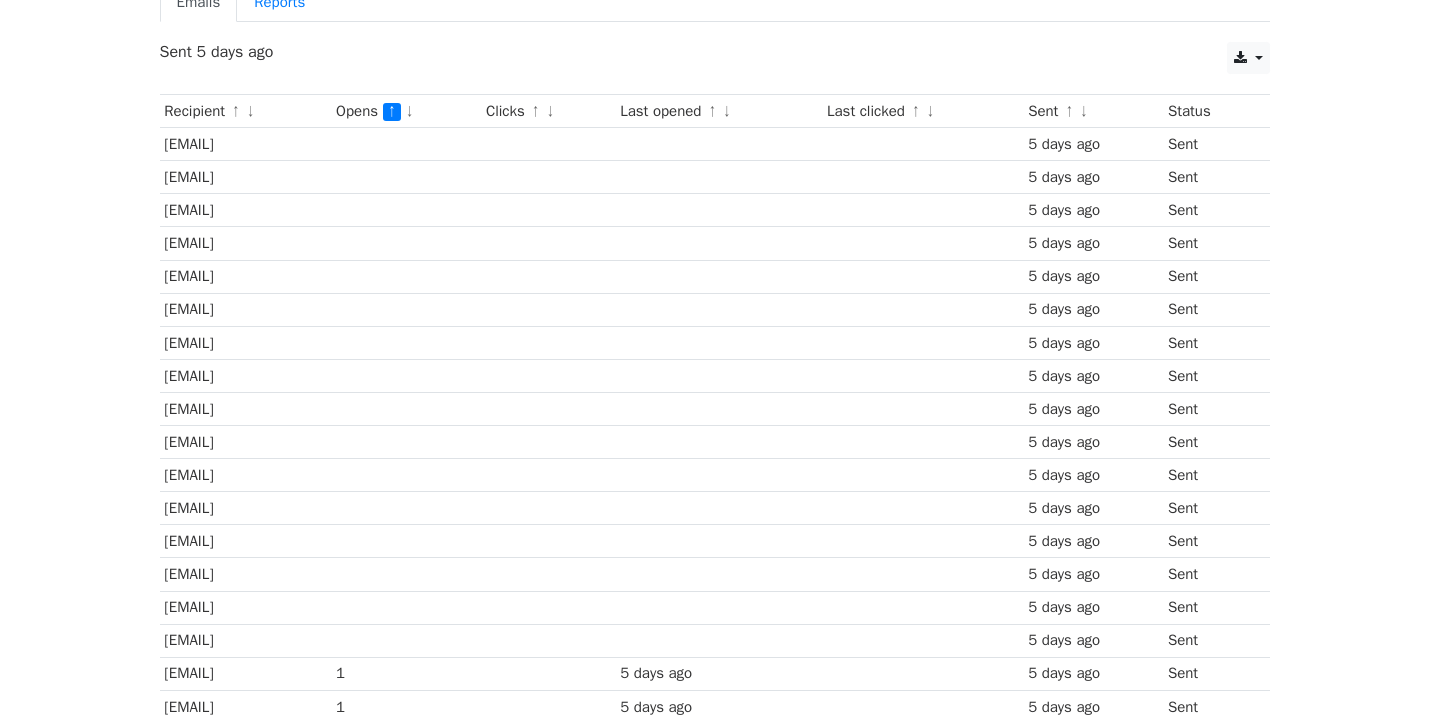 scroll, scrollTop: 194, scrollLeft: 0, axis: vertical 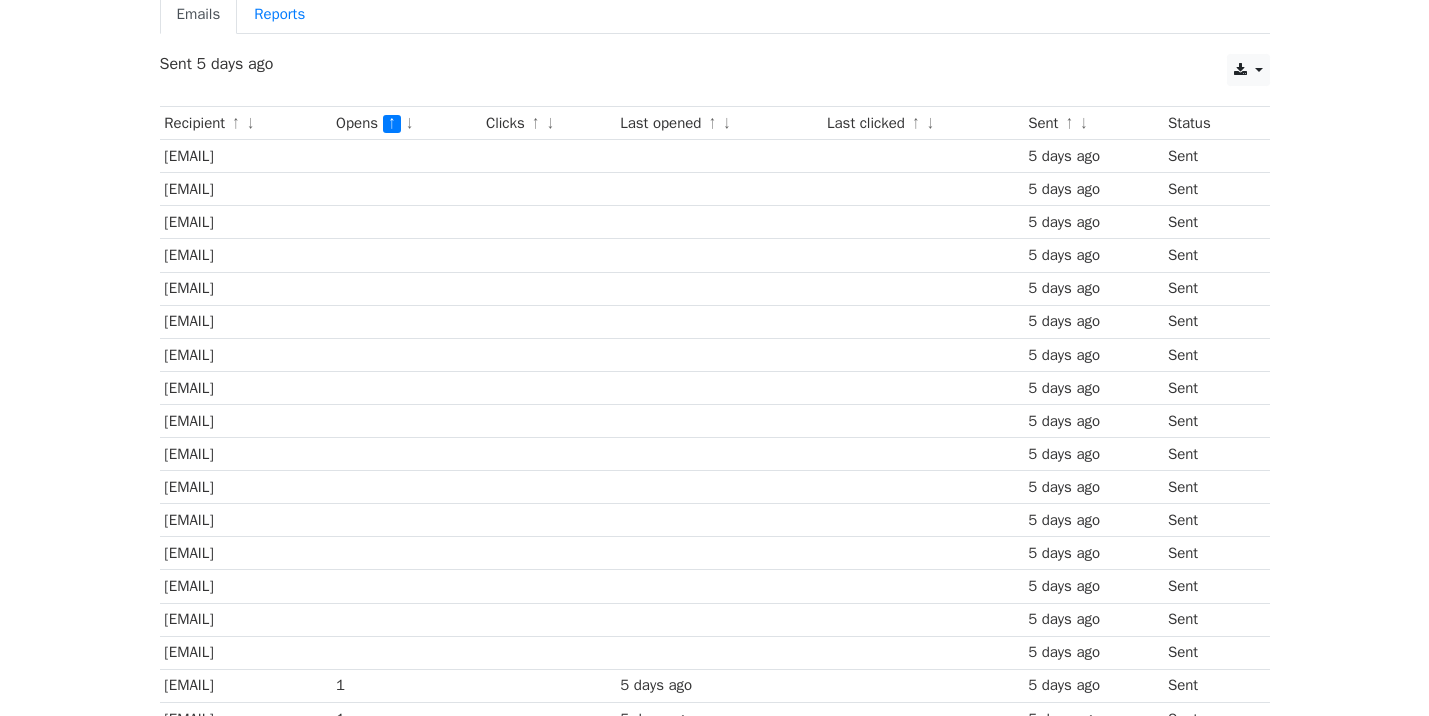 drag, startPoint x: 358, startPoint y: 402, endPoint x: 164, endPoint y: 155, distance: 314.078 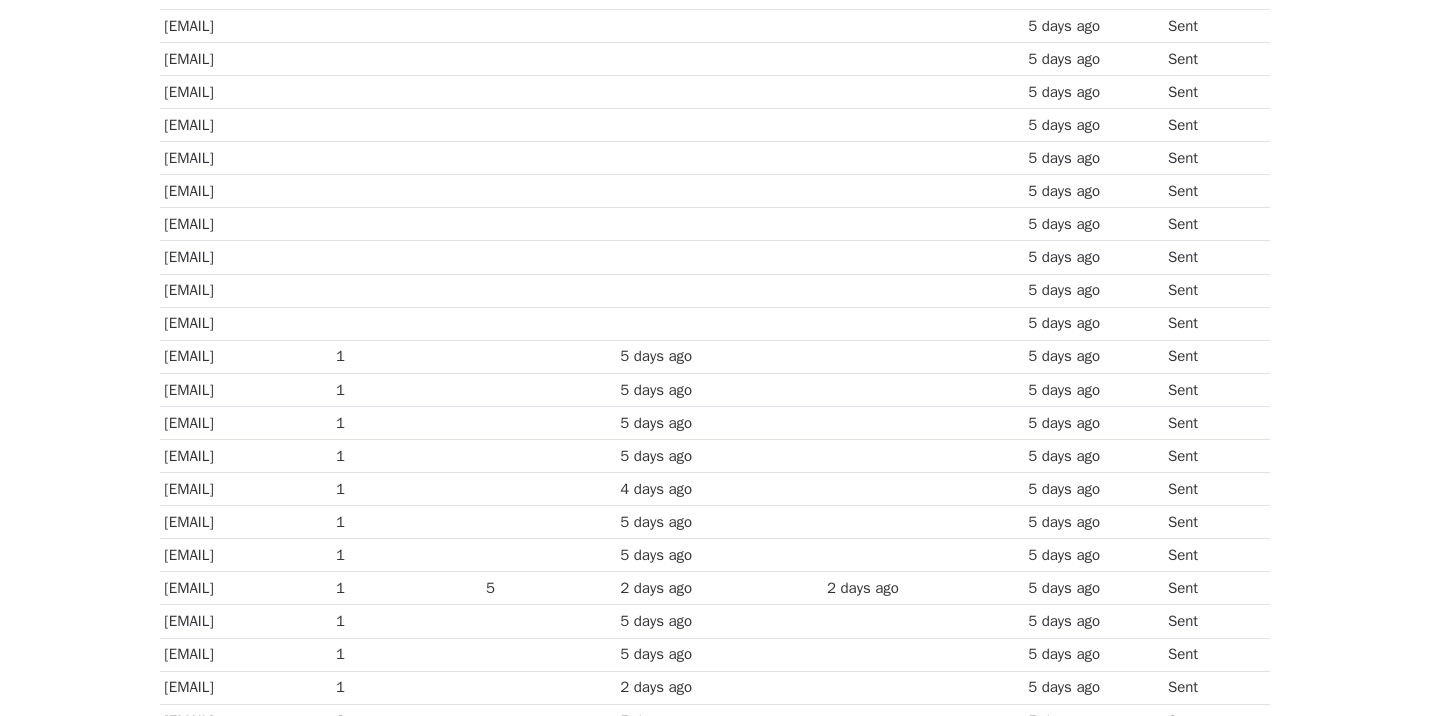 scroll, scrollTop: 754, scrollLeft: 0, axis: vertical 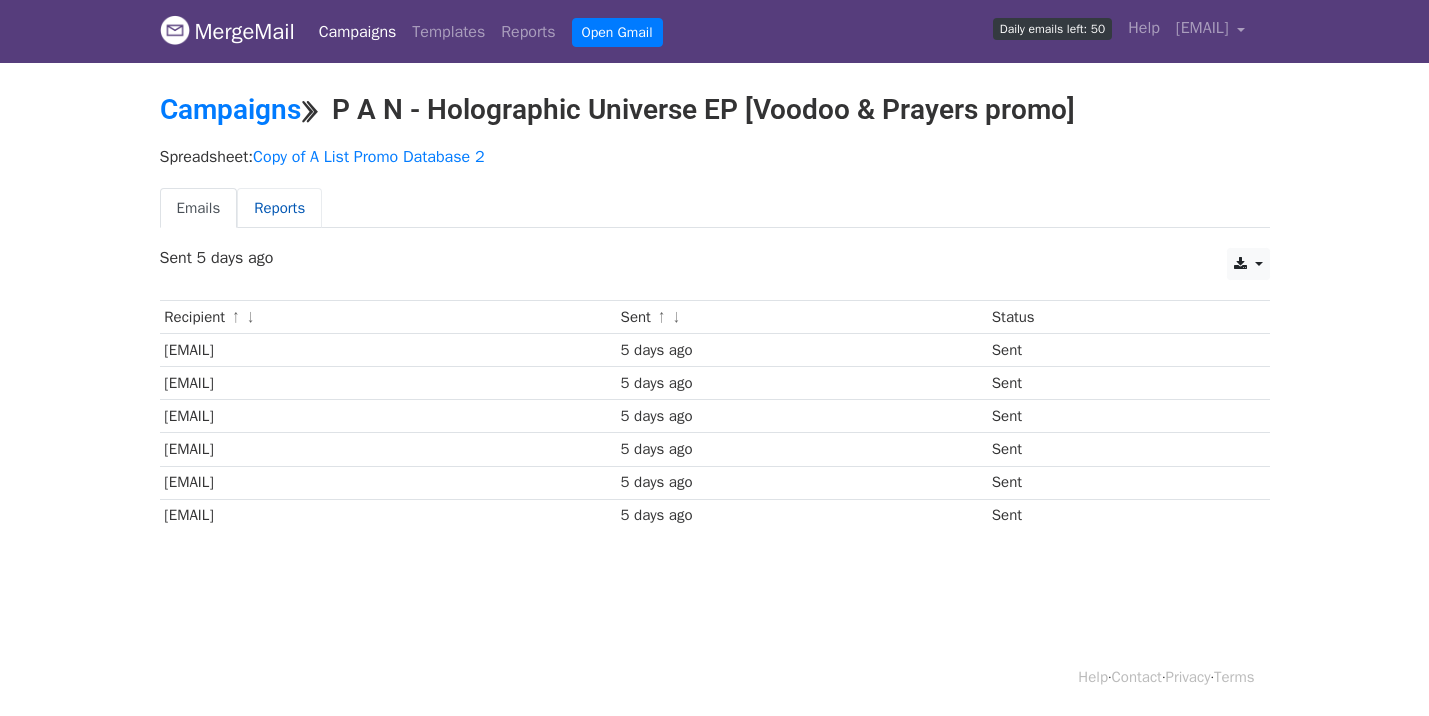 click on "Reports" at bounding box center (279, 208) 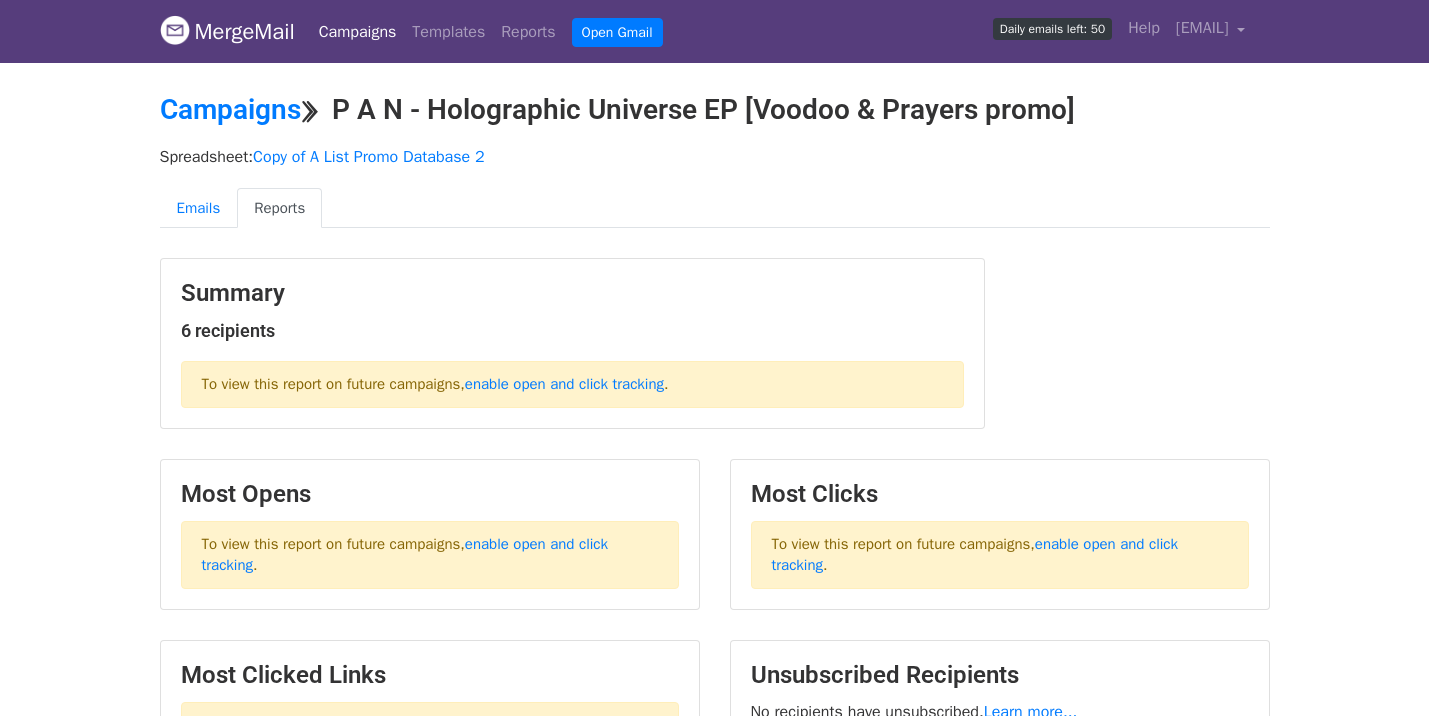 scroll, scrollTop: 0, scrollLeft: 0, axis: both 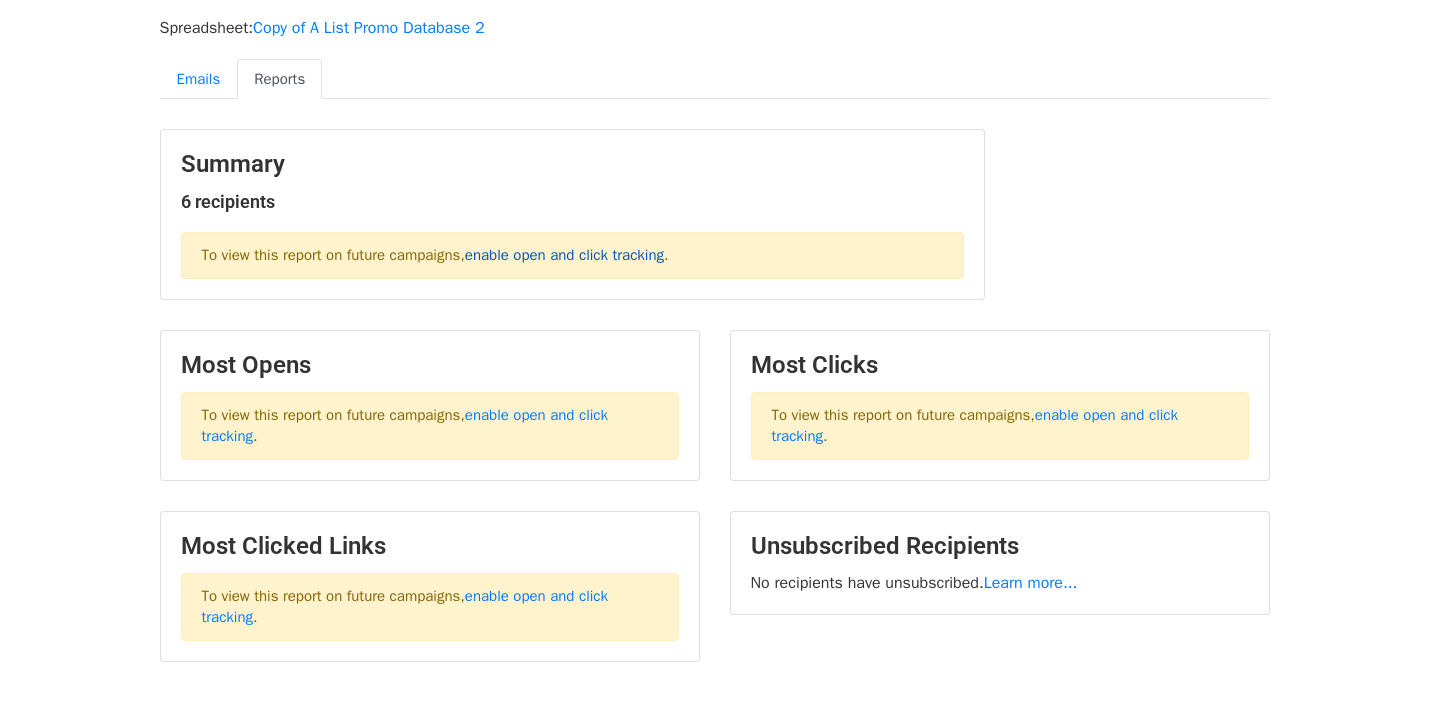 click on "enable open and click tracking" at bounding box center (564, 255) 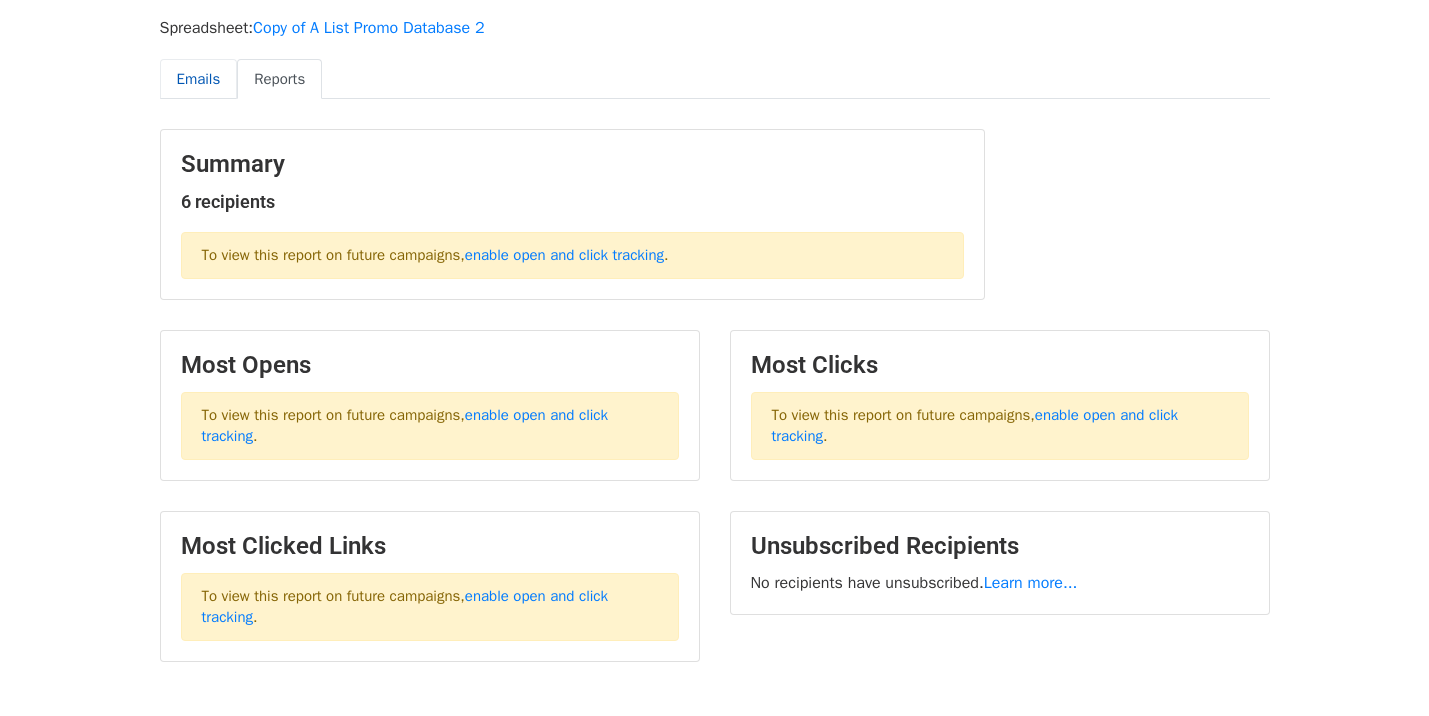 click on "Emails" at bounding box center (199, 79) 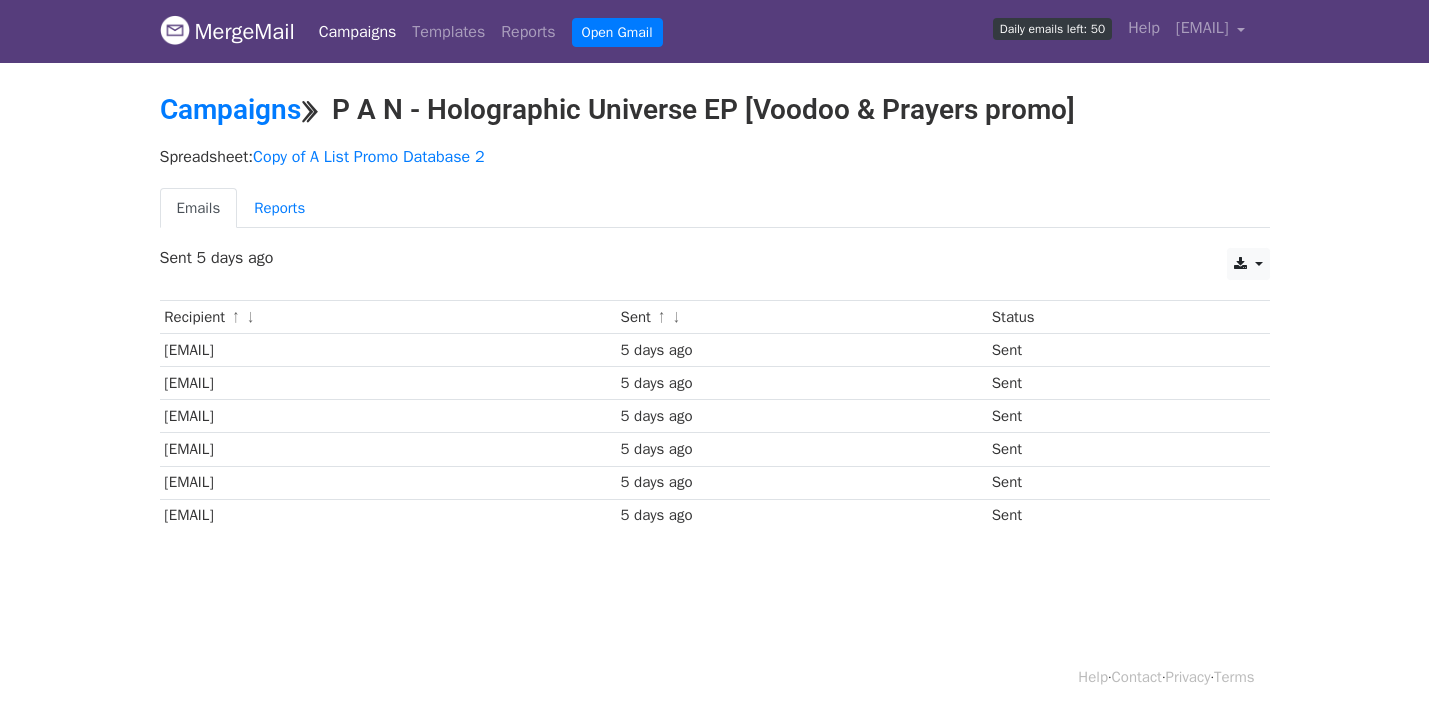 scroll, scrollTop: 0, scrollLeft: 0, axis: both 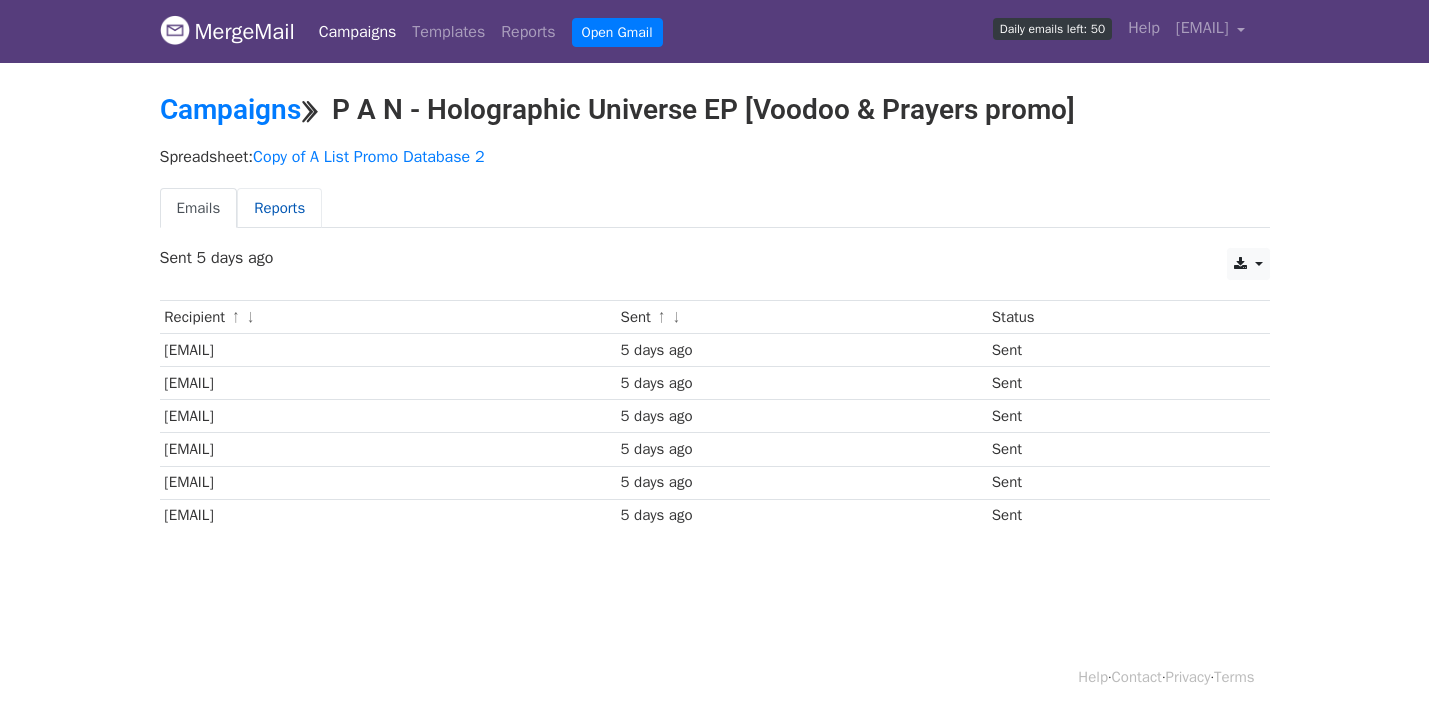 click on "Reports" at bounding box center (279, 208) 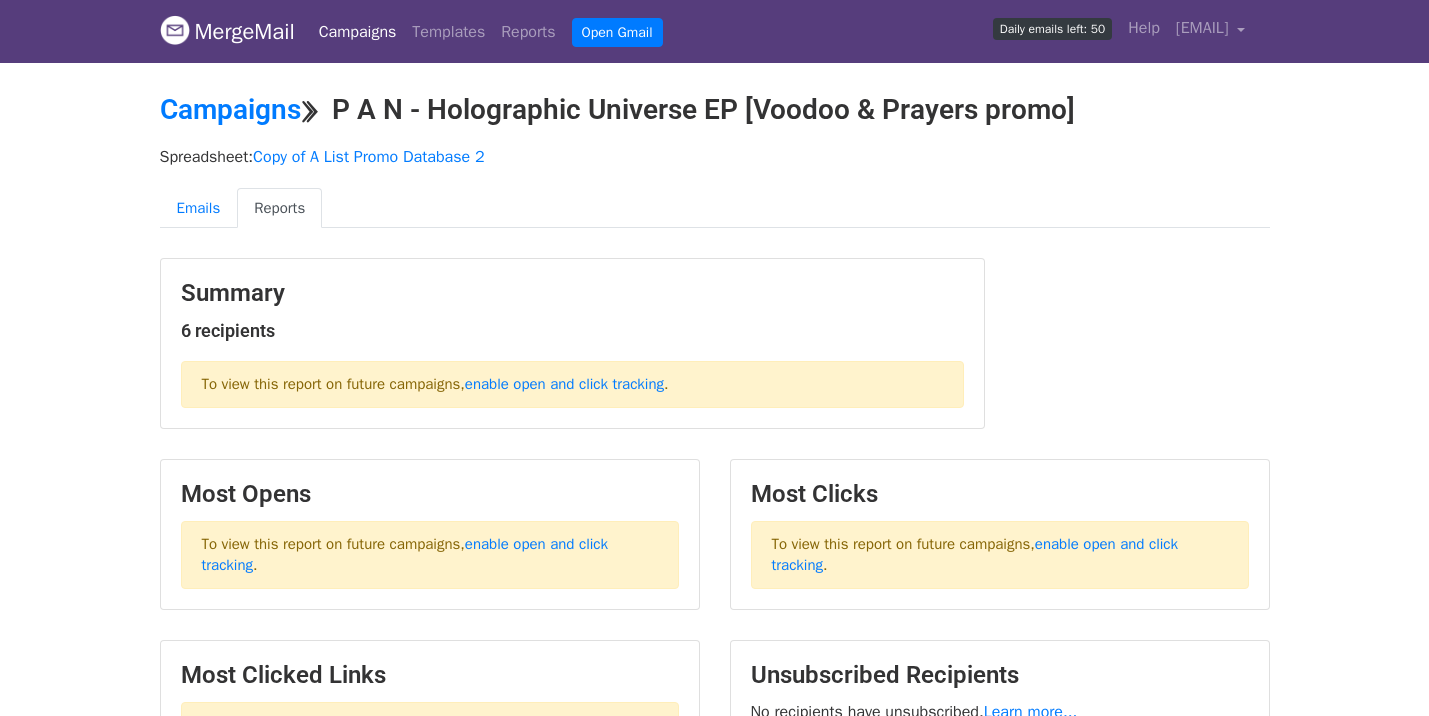scroll, scrollTop: 0, scrollLeft: 0, axis: both 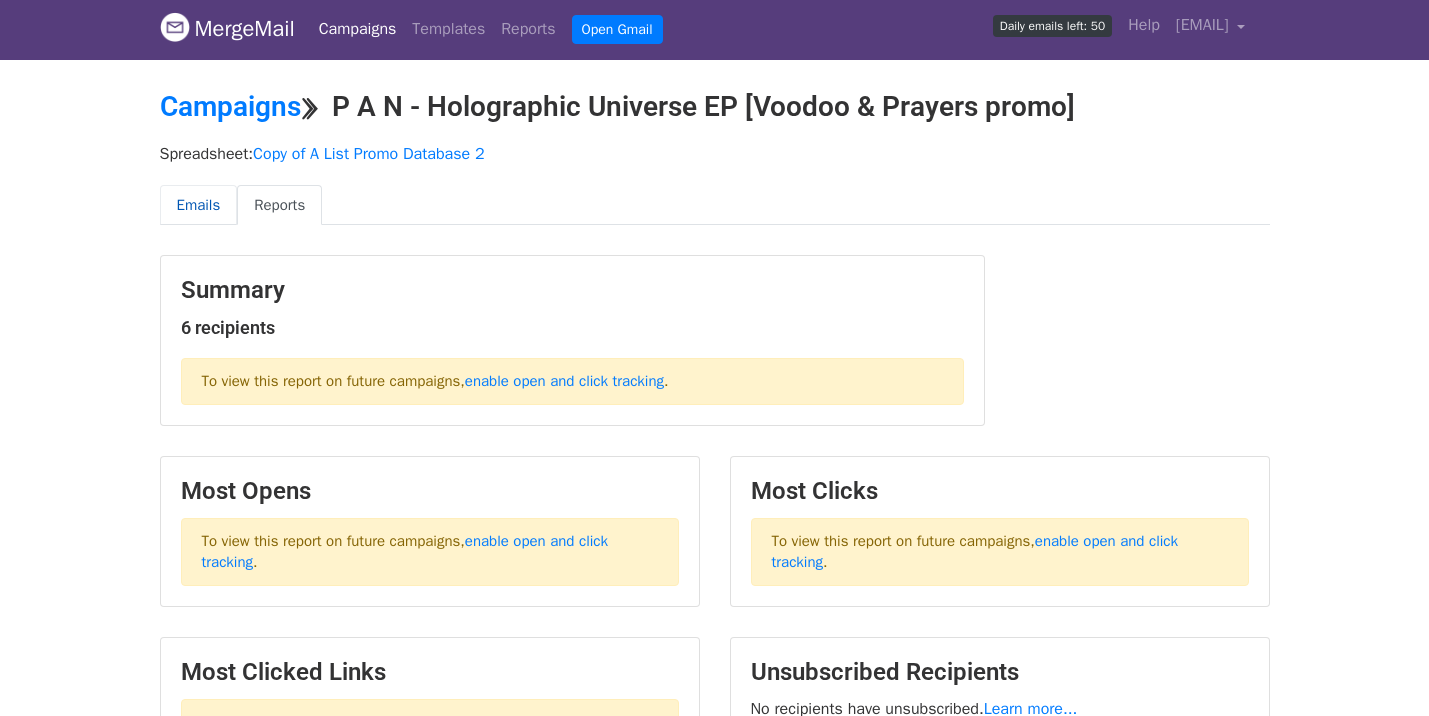 click on "Emails" at bounding box center [199, 205] 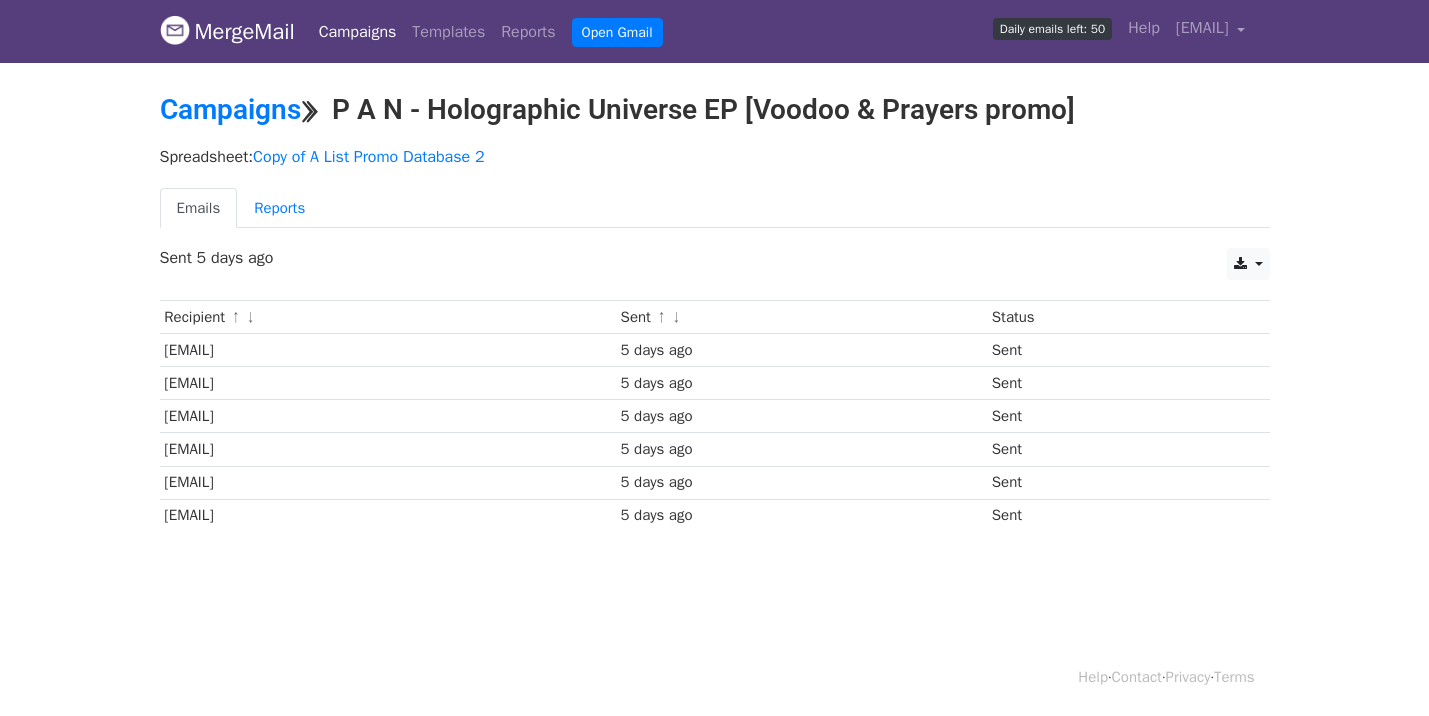 scroll, scrollTop: 0, scrollLeft: 0, axis: both 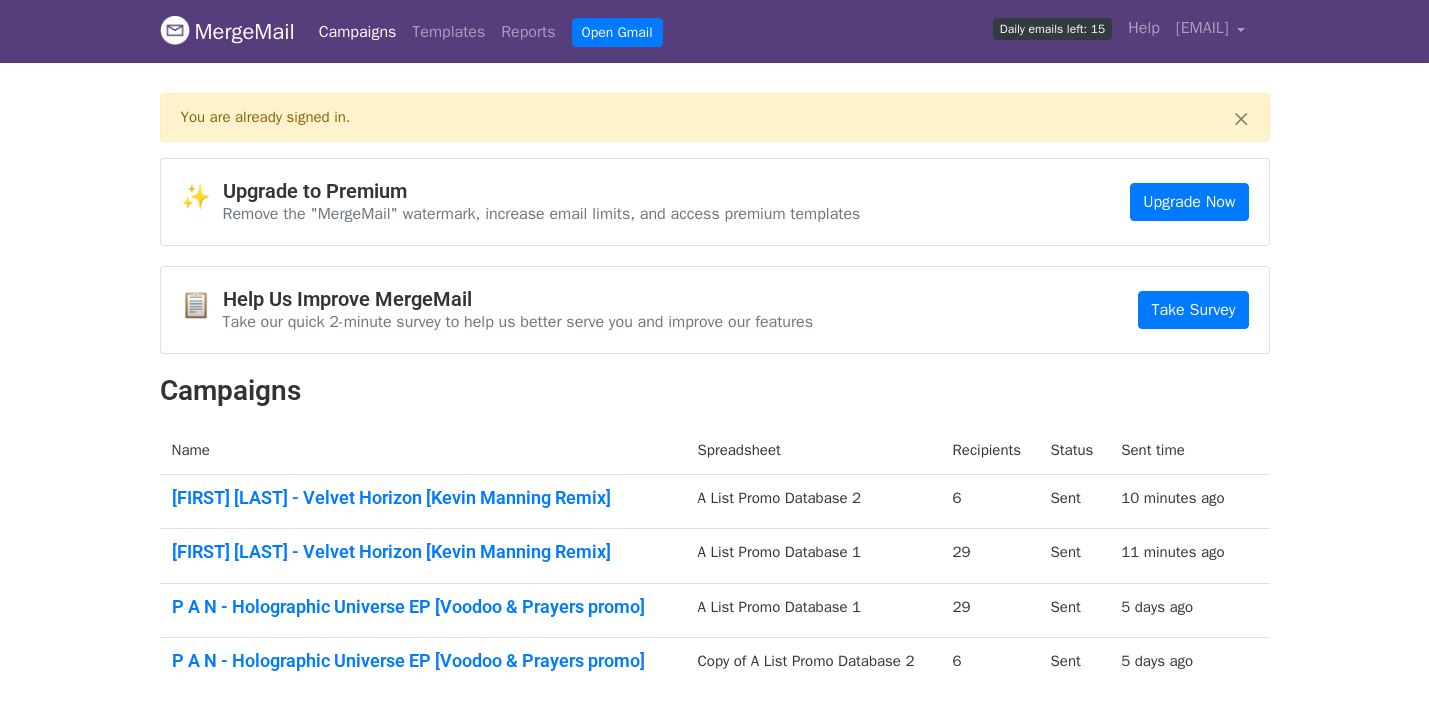 click on "A List Promo Database 2" at bounding box center (813, 501) 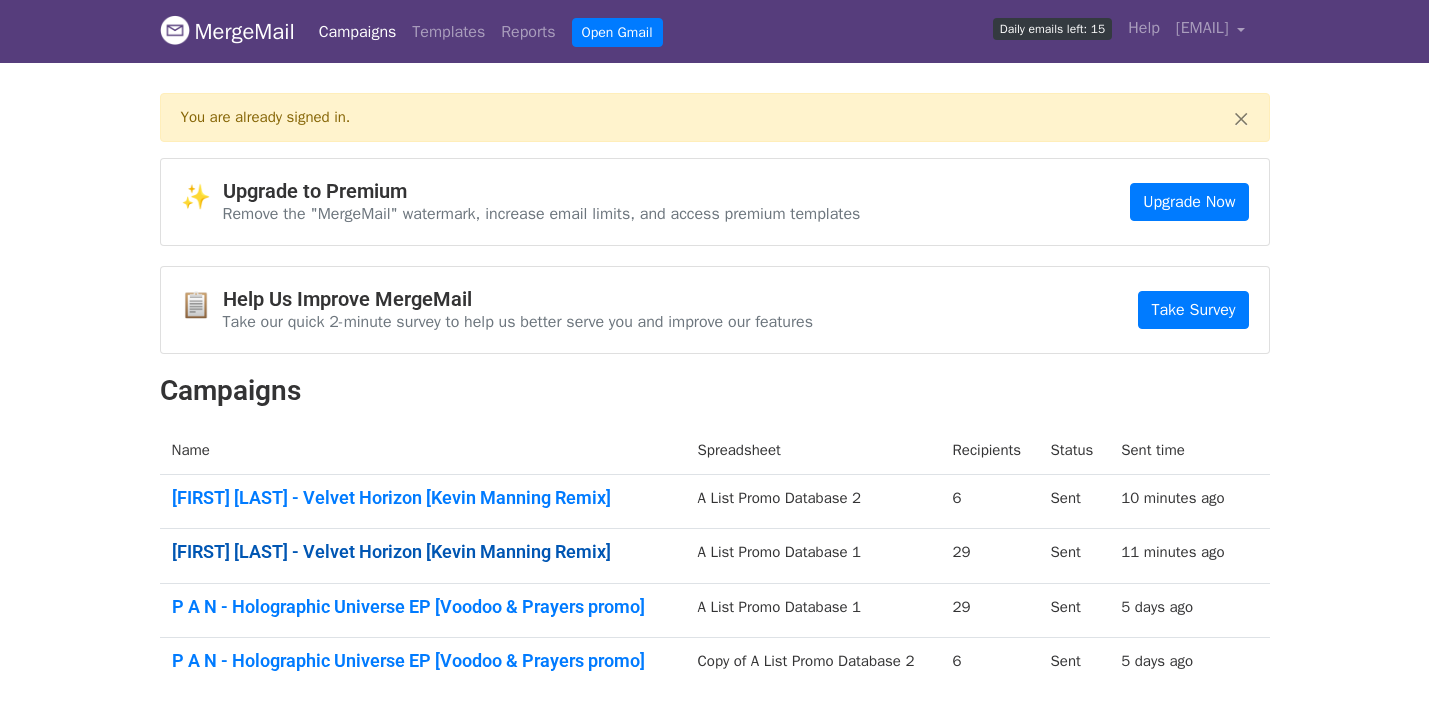 click on "[FIRST] [LAST] - Velvet Horizon [Kevin Manning Remix]" at bounding box center [423, 552] 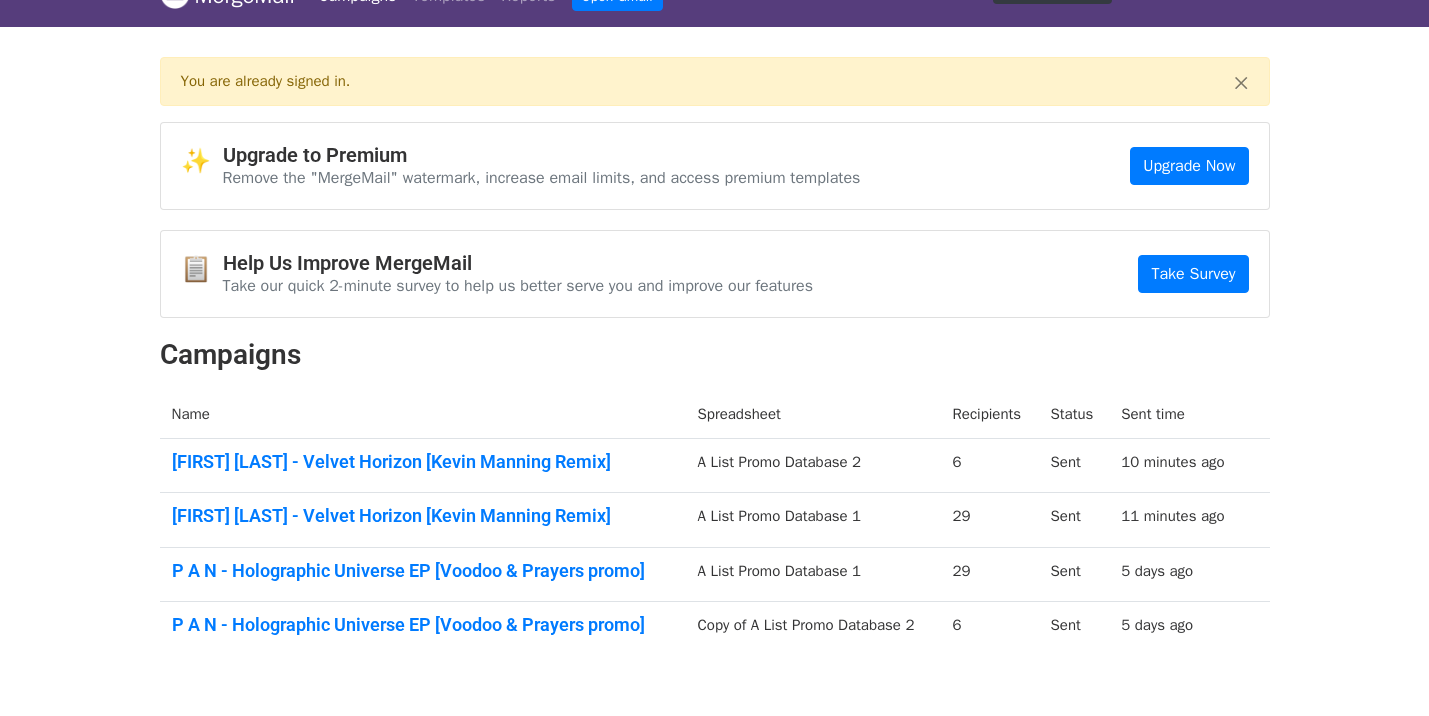 scroll, scrollTop: 42, scrollLeft: 0, axis: vertical 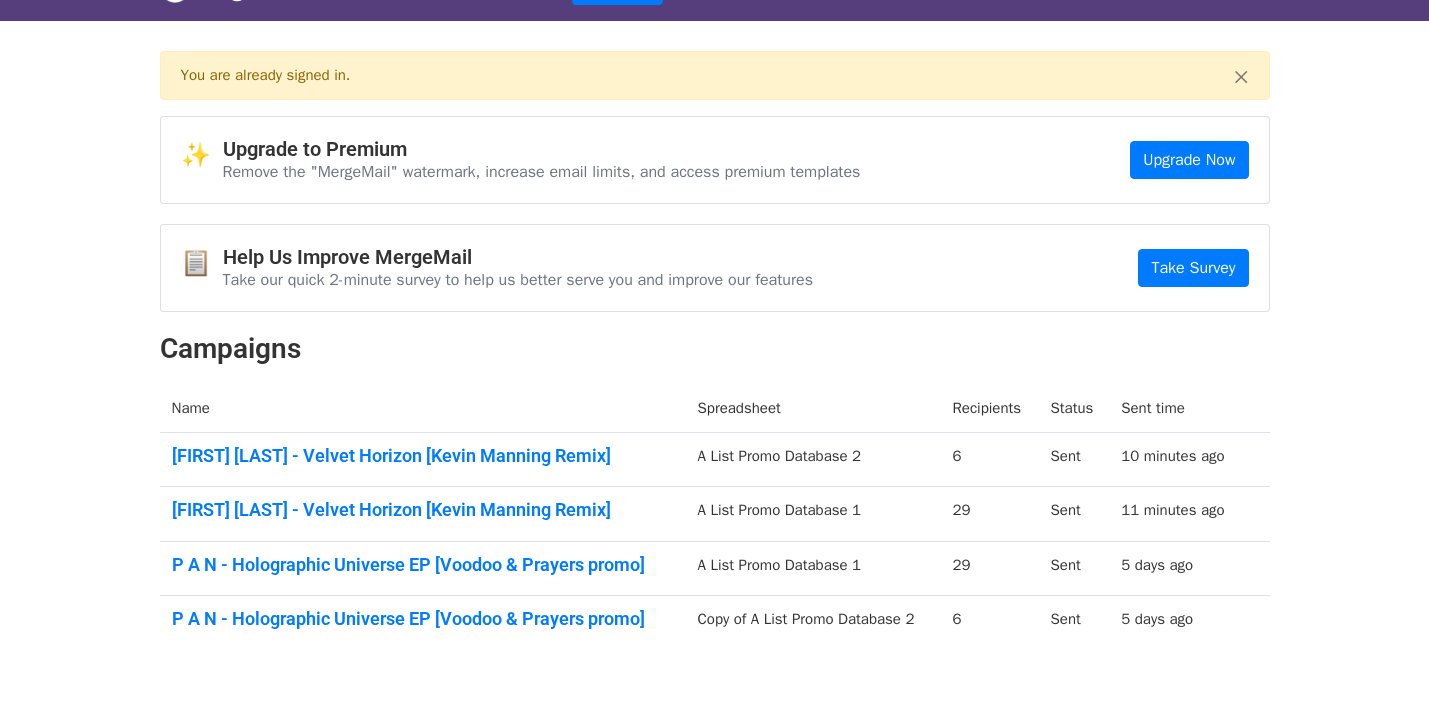 click on "📋
Help Us Improve MergeMail
Take our quick 2-minute survey to help us better serve you and improve our features
Take Survey" at bounding box center [715, 268] 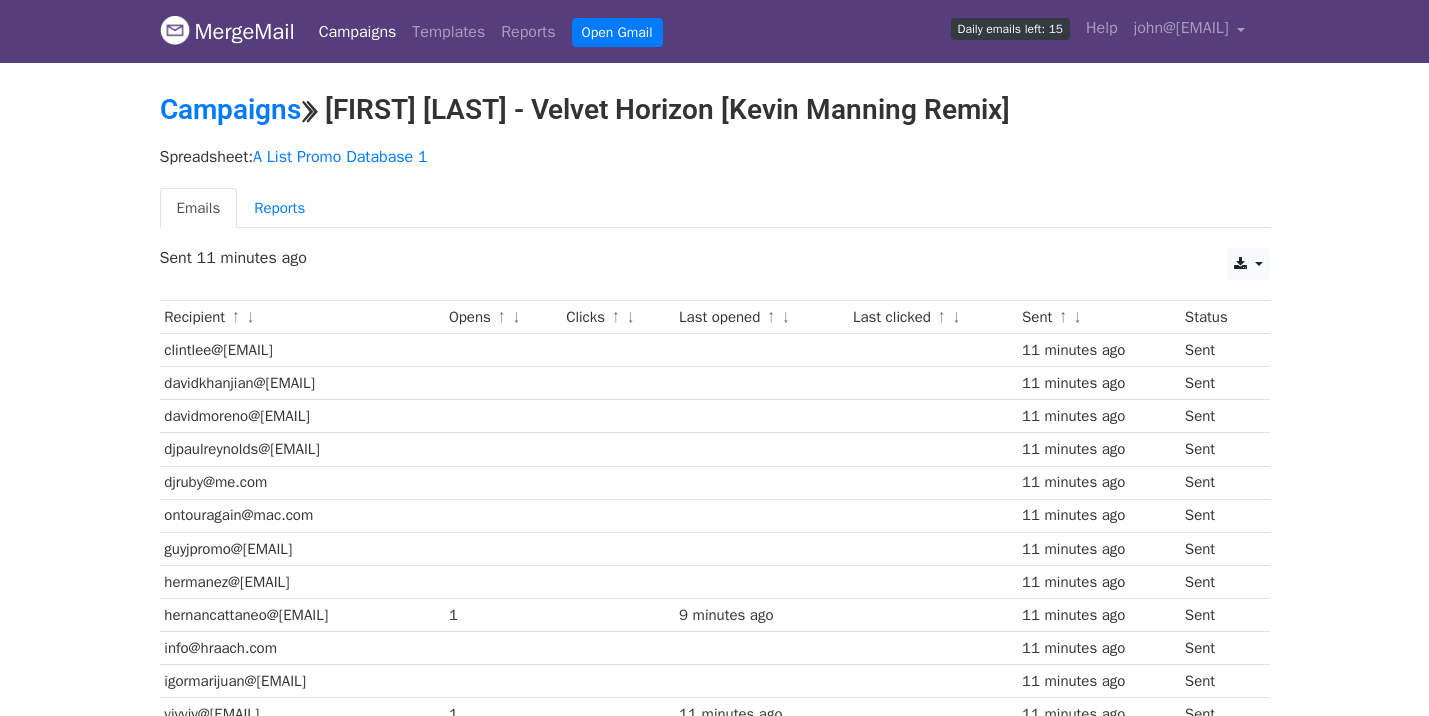 scroll, scrollTop: 0, scrollLeft: 0, axis: both 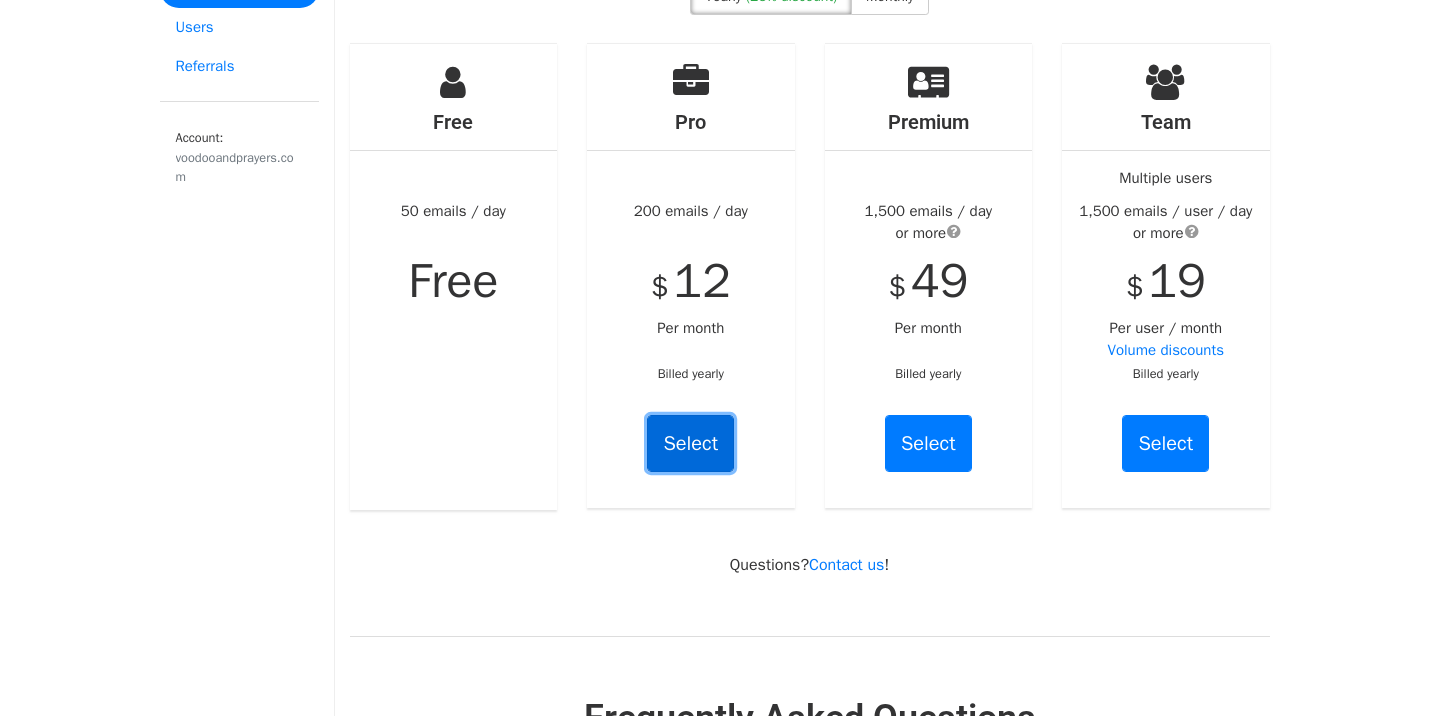 click on "Select" at bounding box center (690, 443) 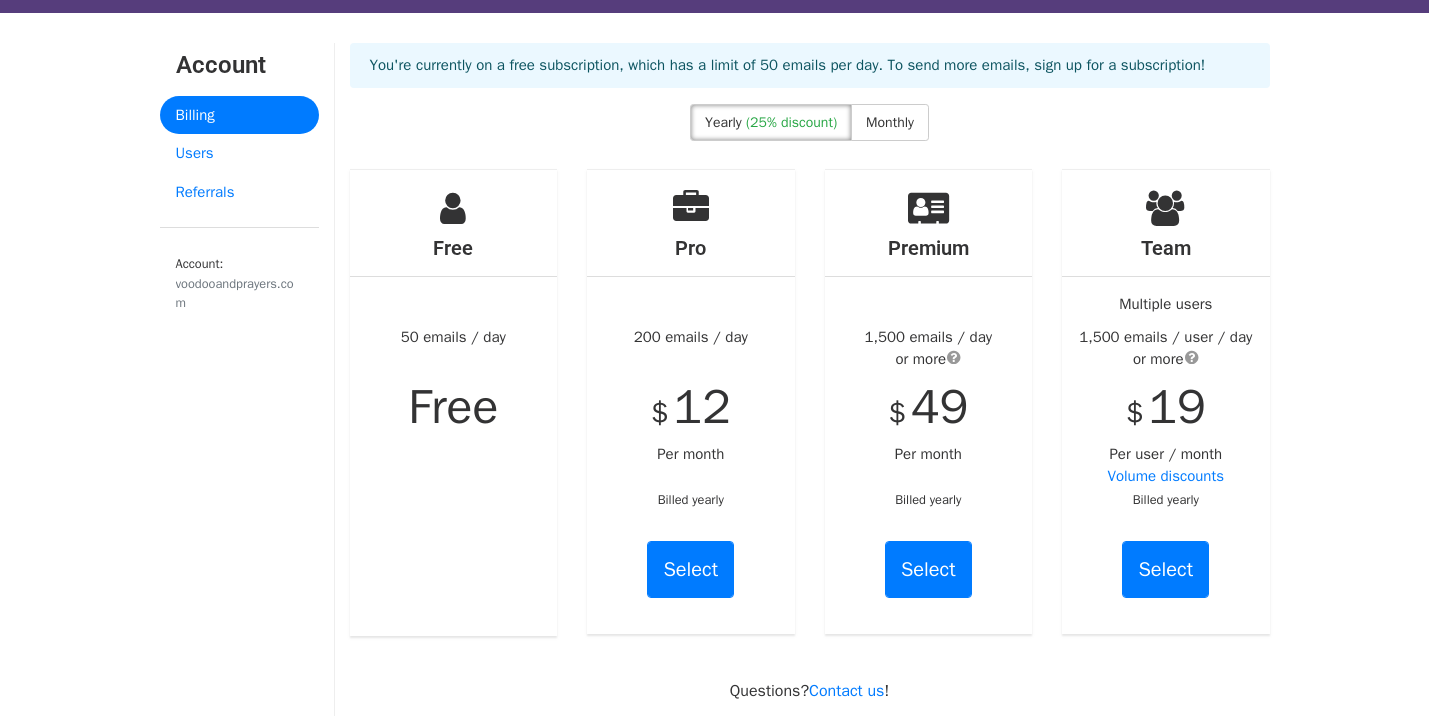 scroll, scrollTop: 0, scrollLeft: 0, axis: both 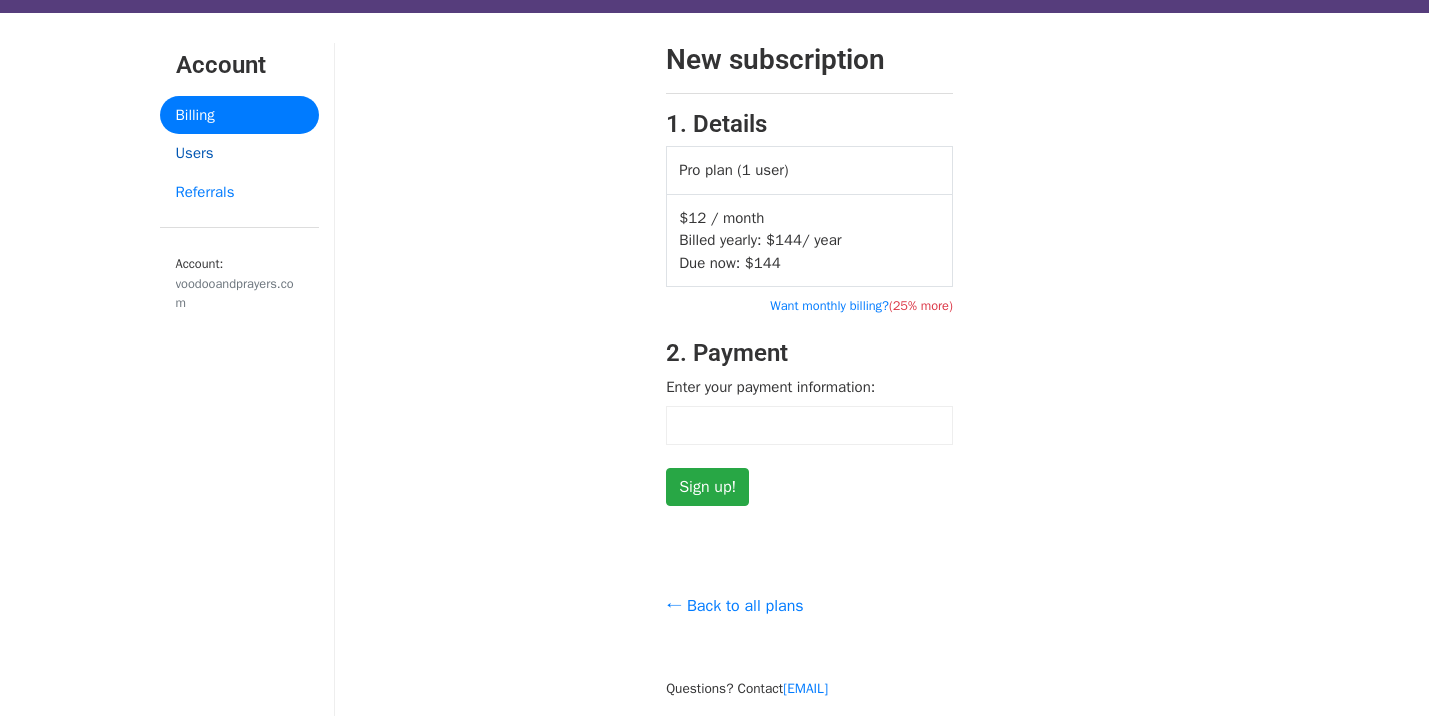 click on "Users" at bounding box center (239, 153) 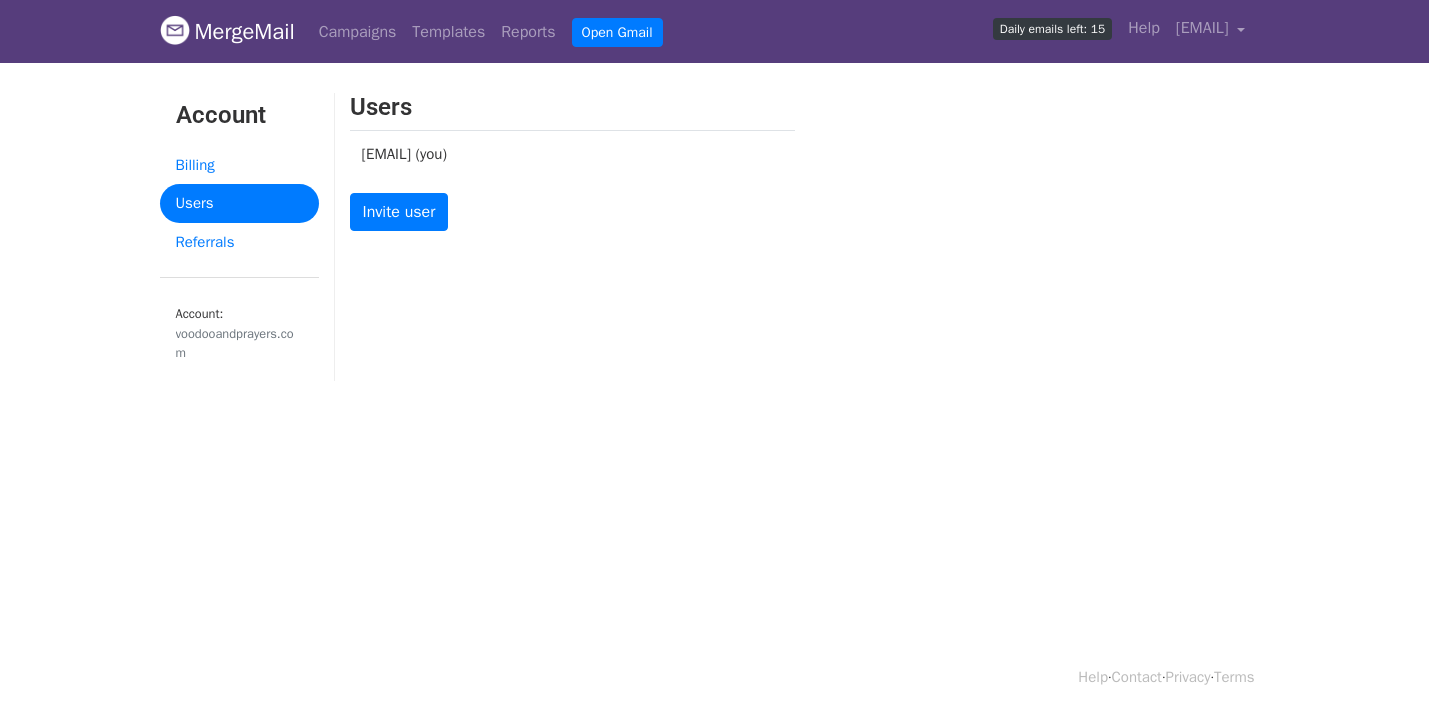 scroll, scrollTop: 0, scrollLeft: 0, axis: both 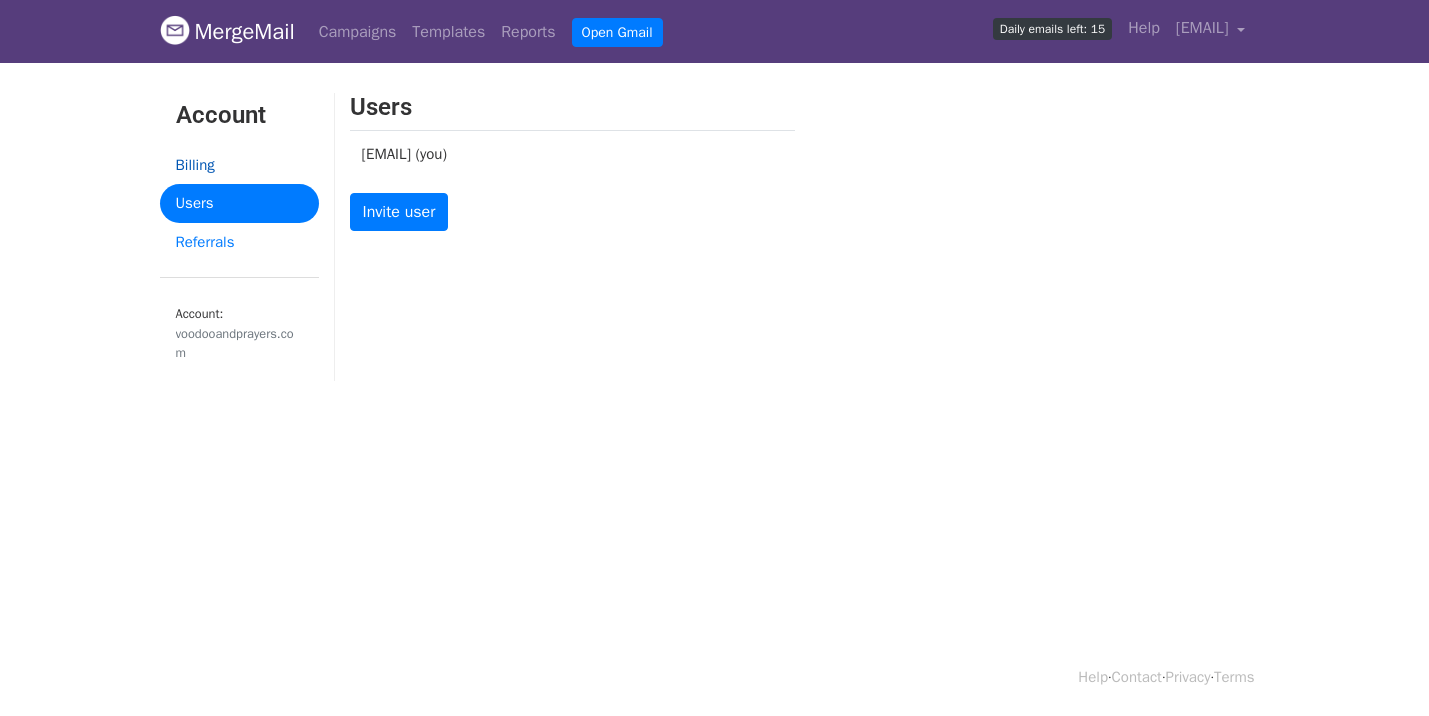 click on "Billing" at bounding box center (239, 165) 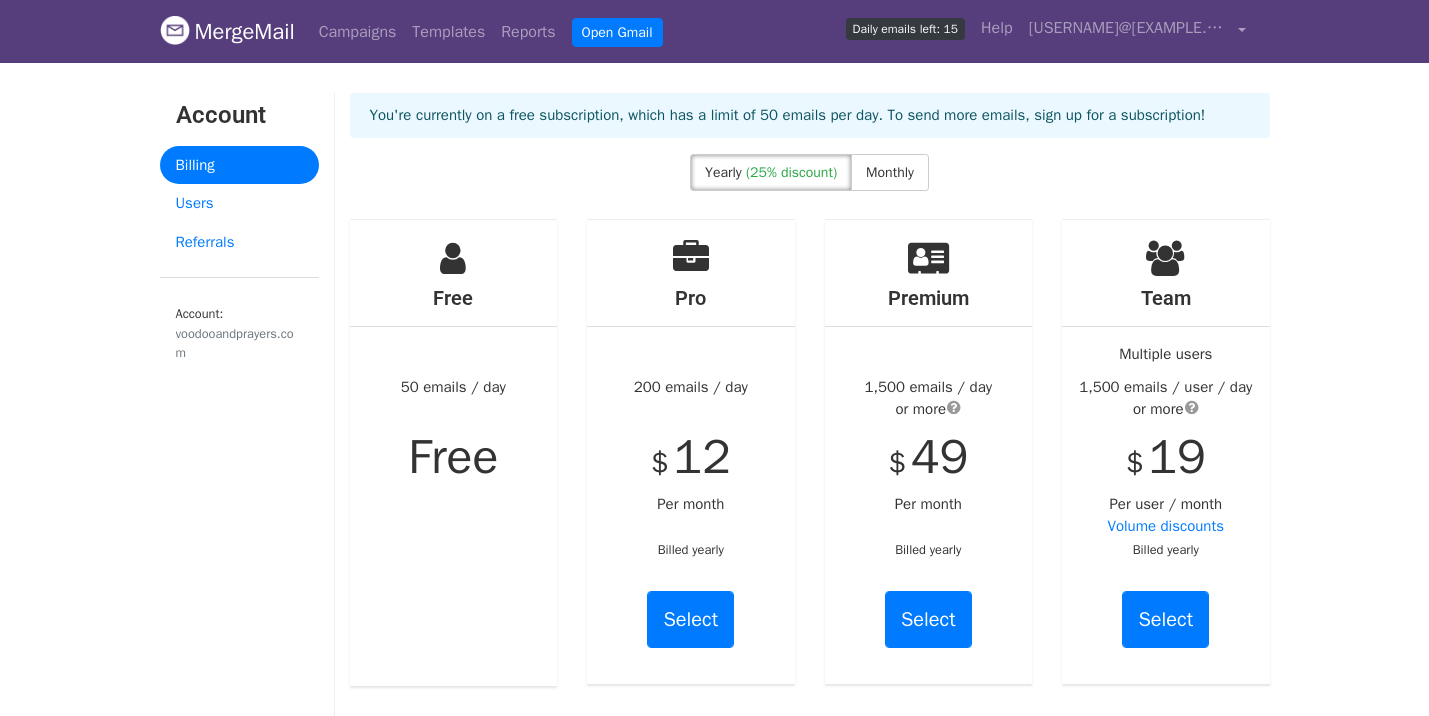 scroll, scrollTop: 0, scrollLeft: 0, axis: both 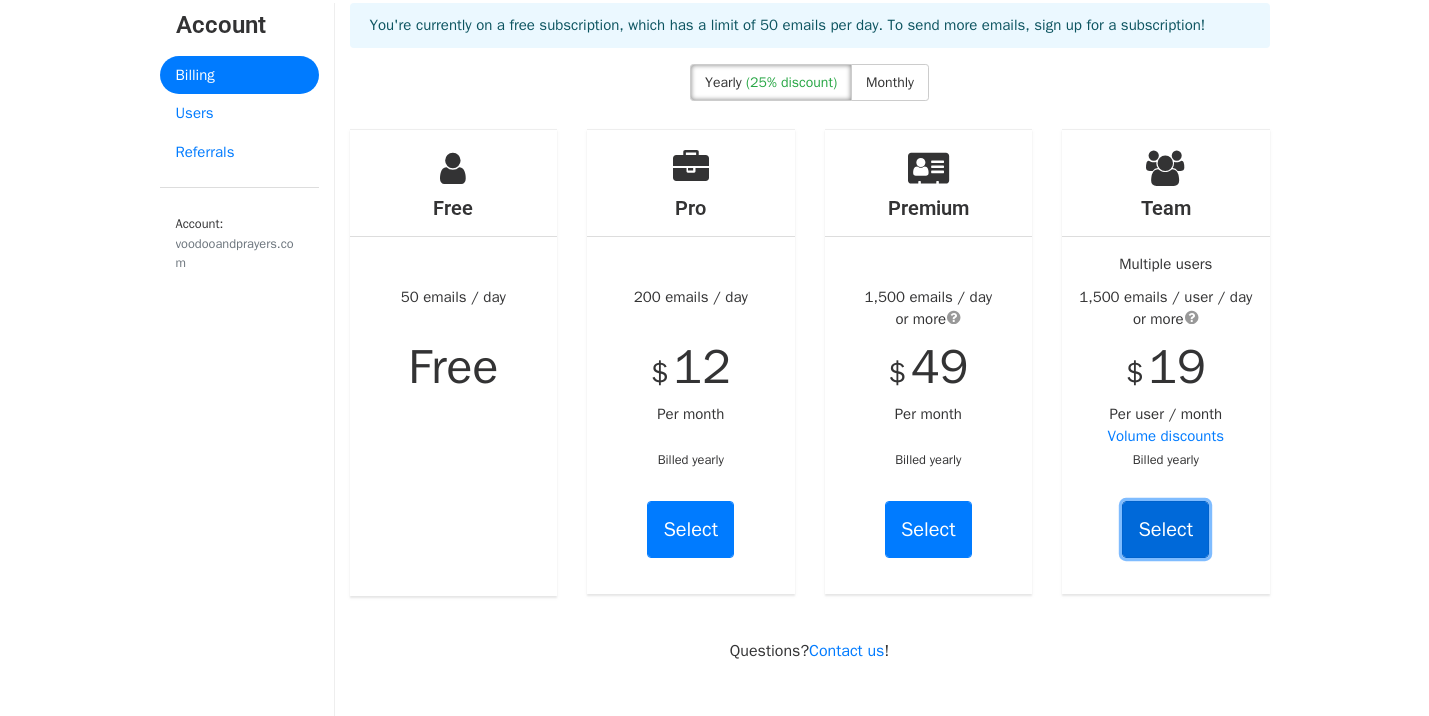 click on "Select" at bounding box center [1165, 529] 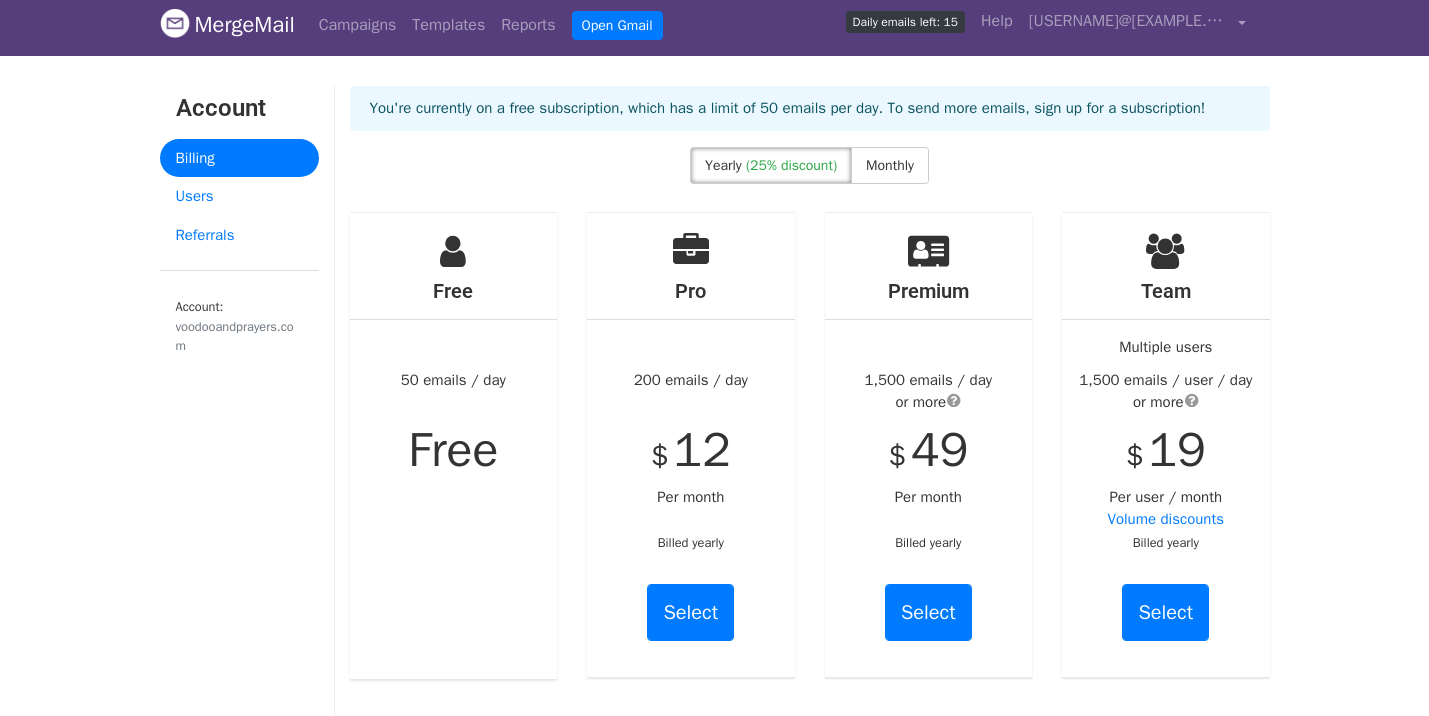 scroll, scrollTop: 3, scrollLeft: 0, axis: vertical 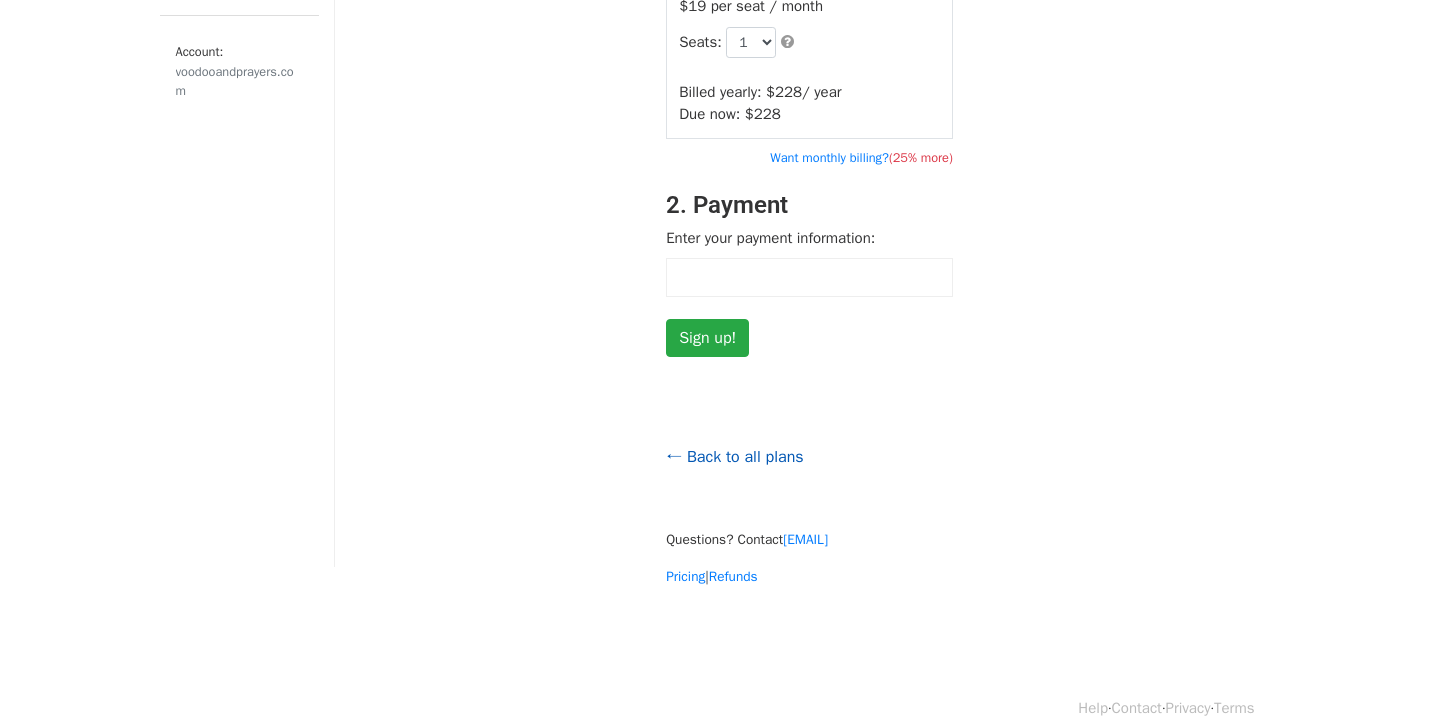 click on "← Back to all plans" at bounding box center (734, 457) 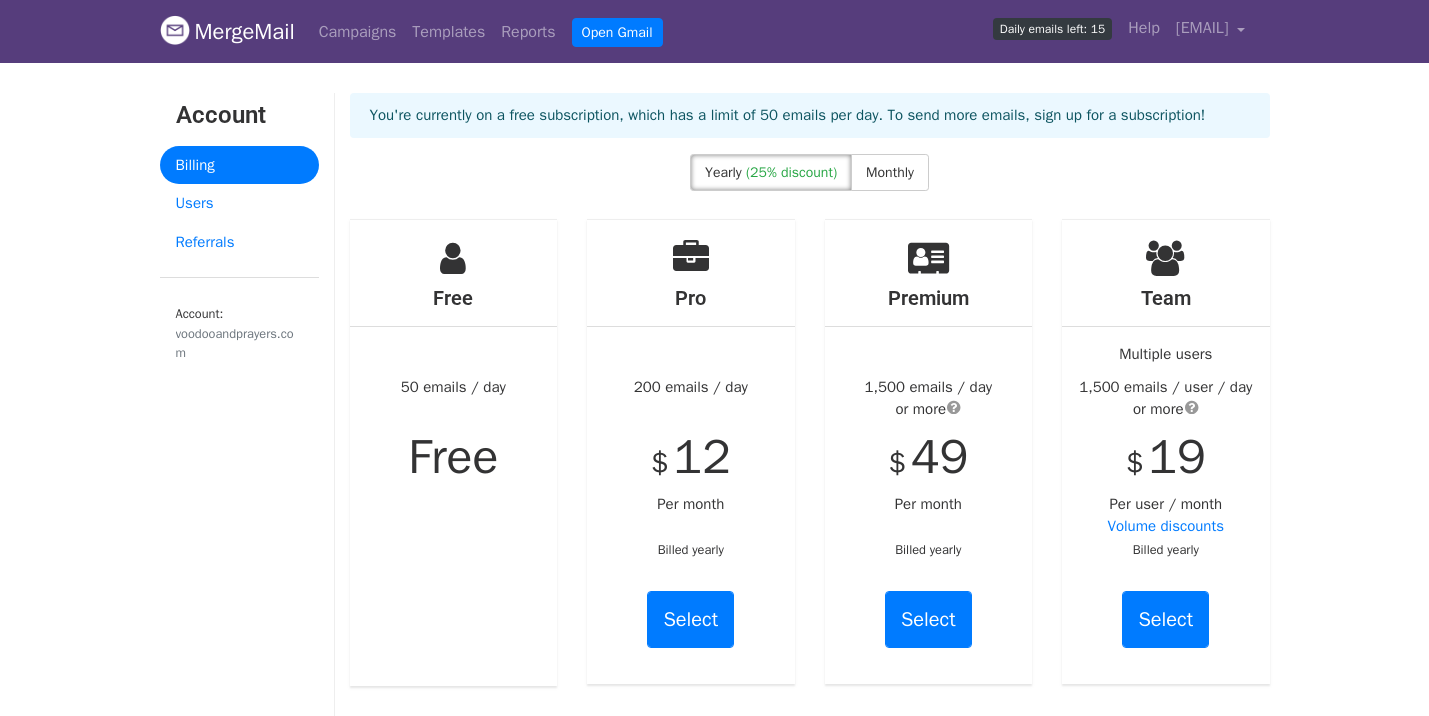 scroll, scrollTop: 0, scrollLeft: 0, axis: both 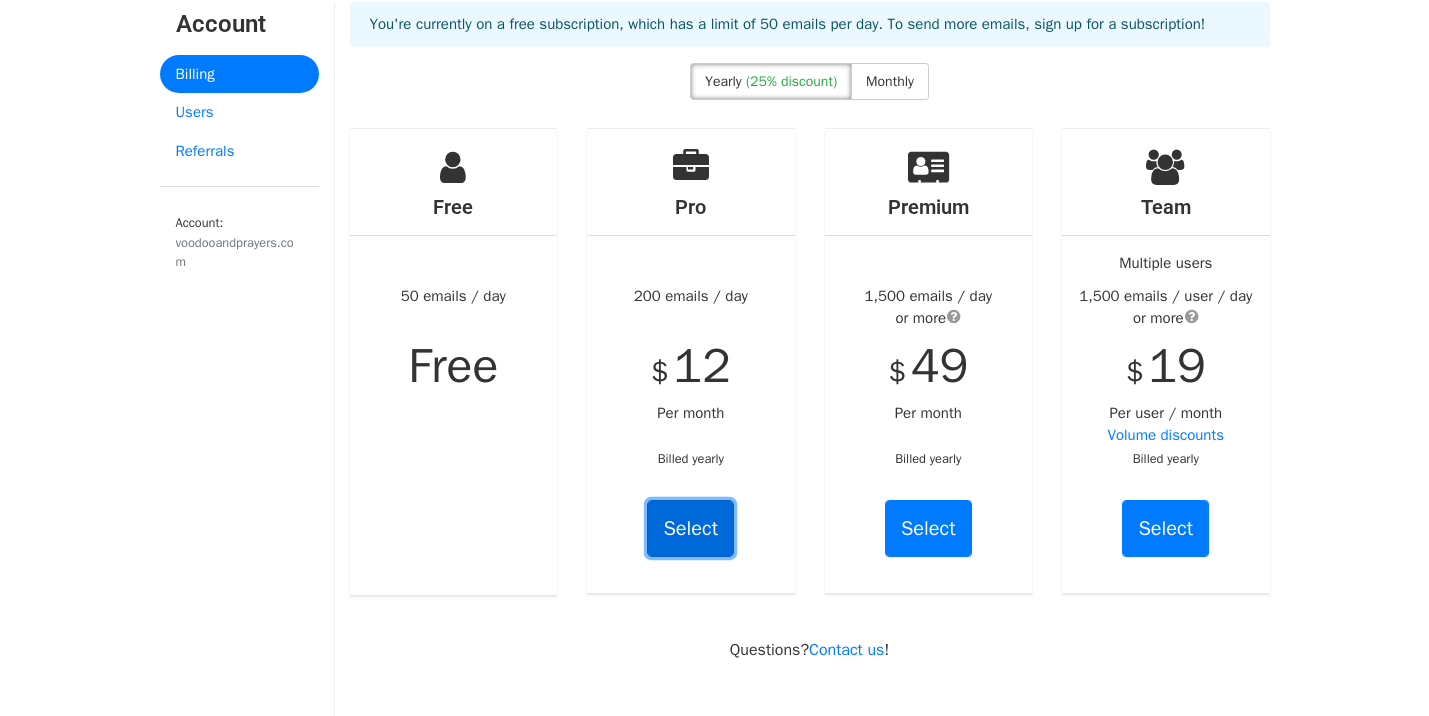 click on "Select" at bounding box center (690, 528) 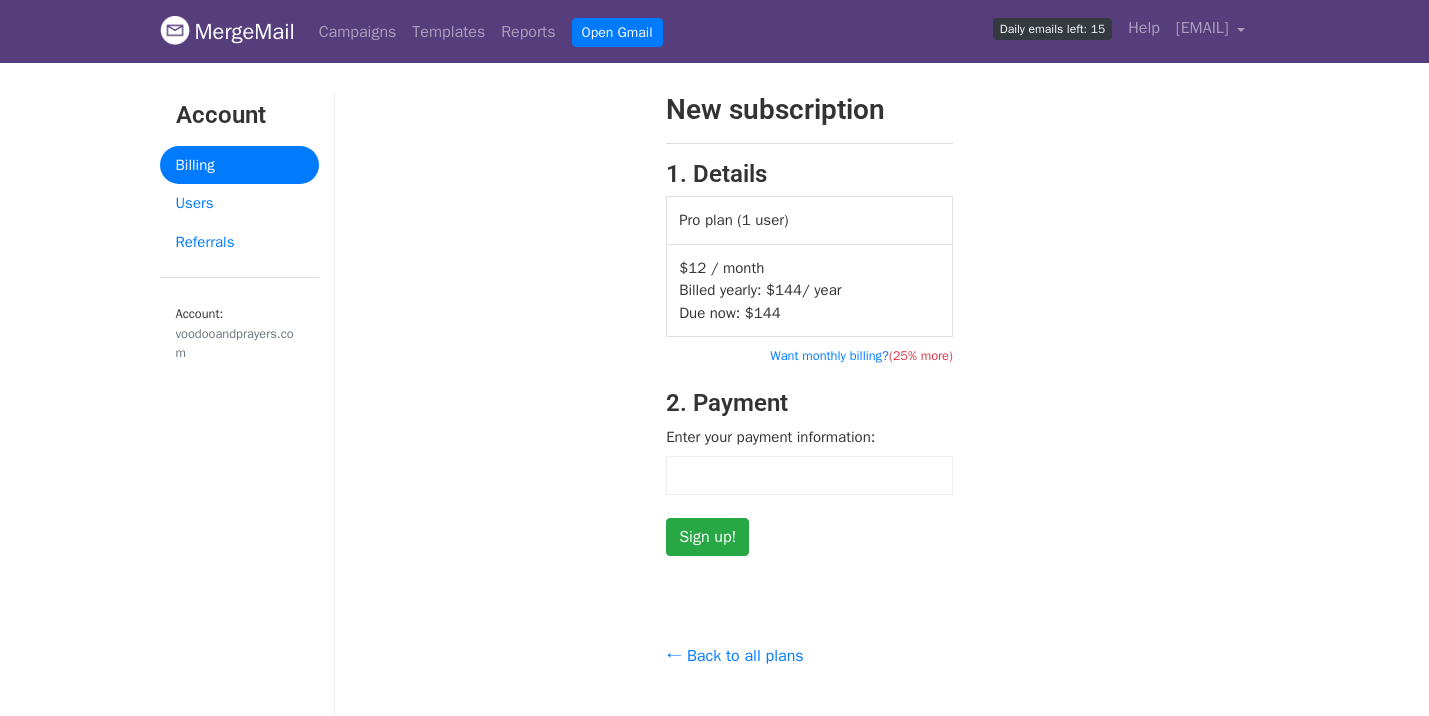 scroll, scrollTop: 0, scrollLeft: 0, axis: both 